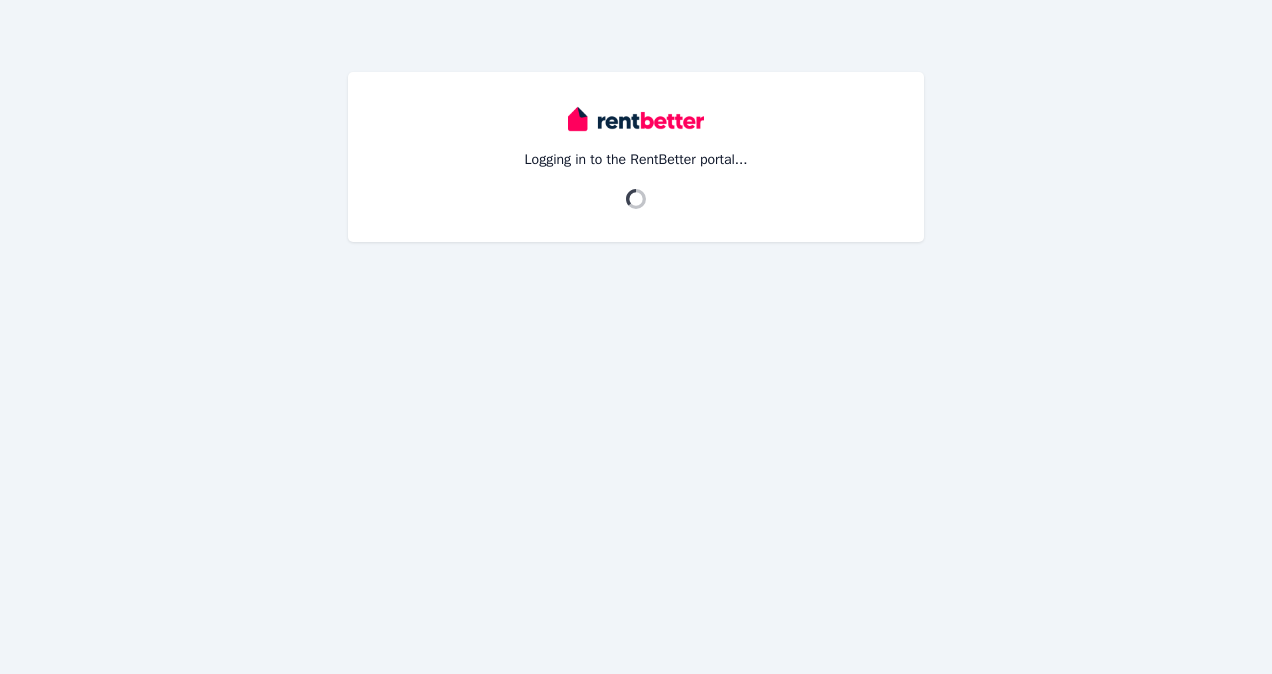 scroll, scrollTop: 0, scrollLeft: 0, axis: both 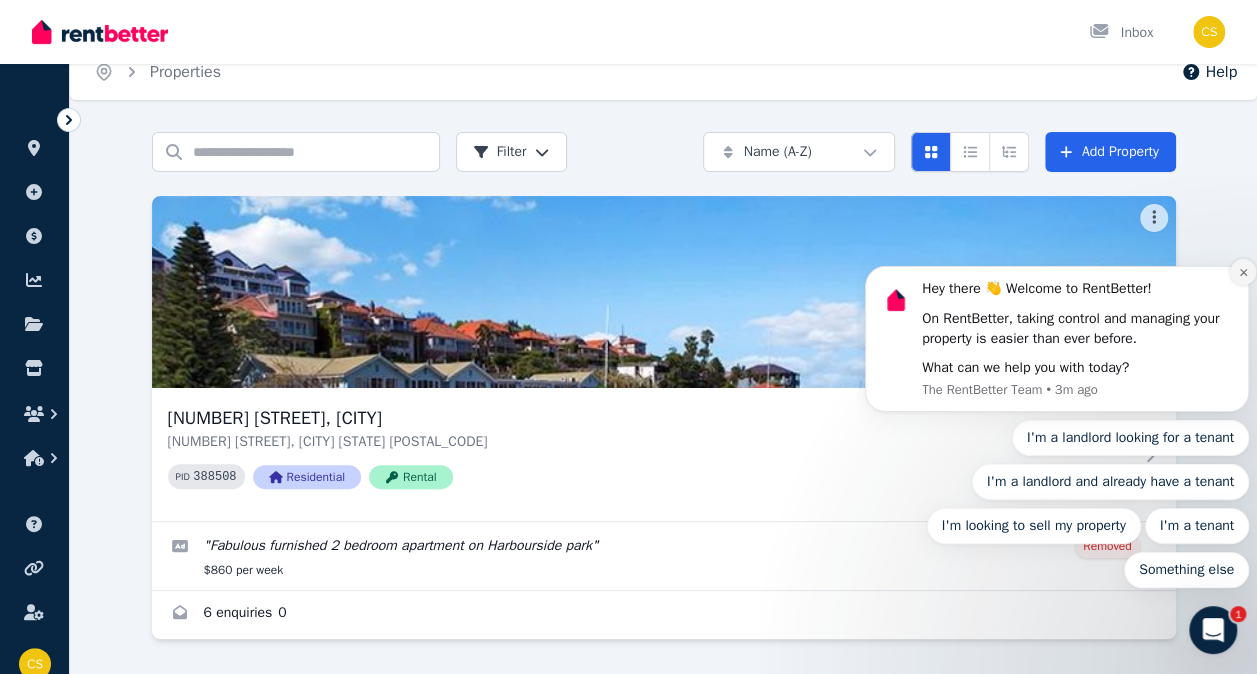 click 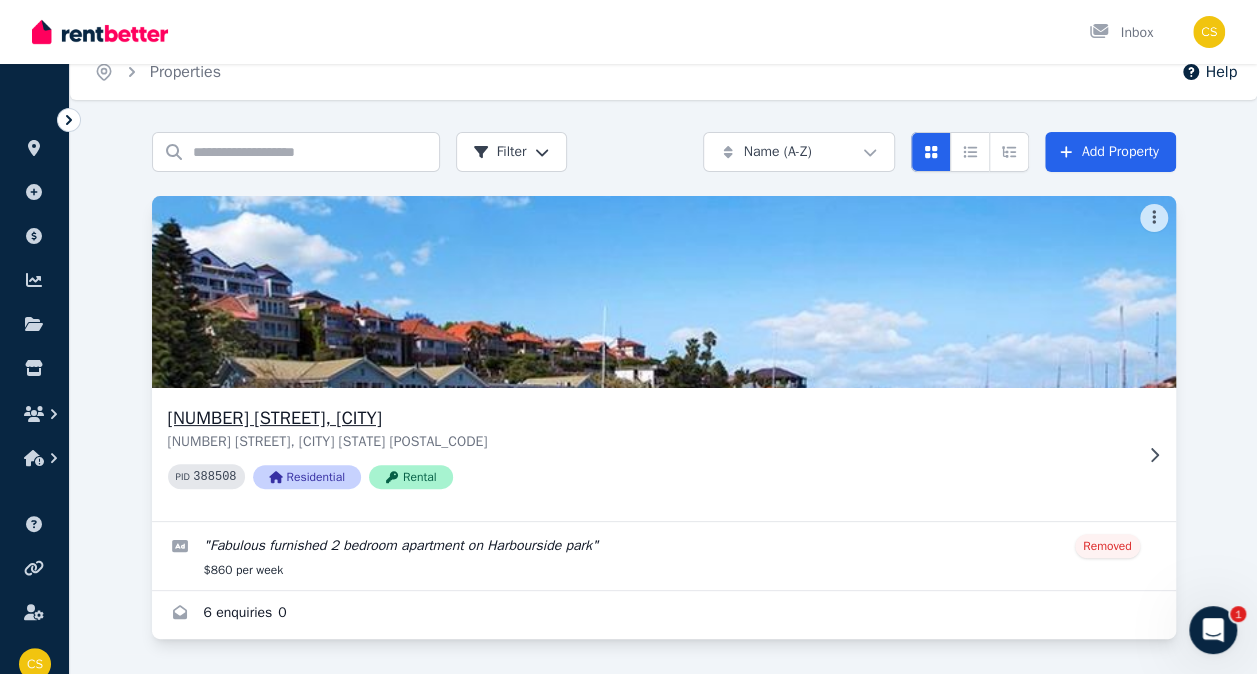 click 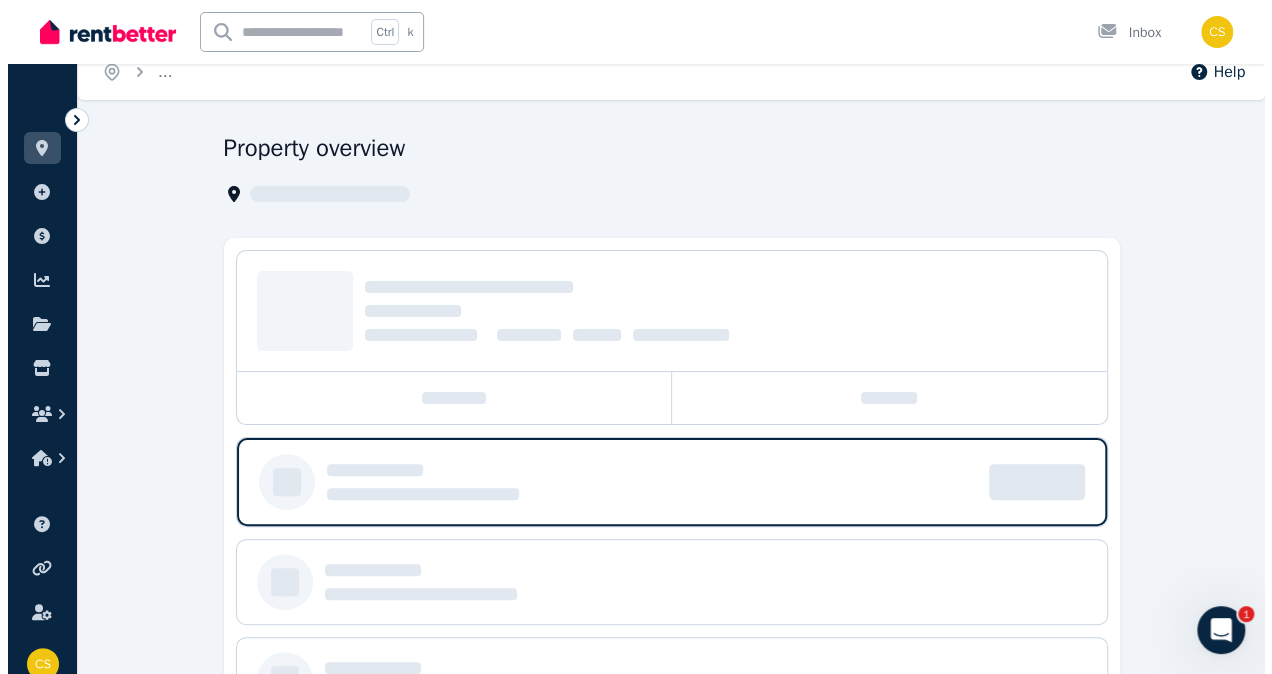 scroll, scrollTop: 0, scrollLeft: 0, axis: both 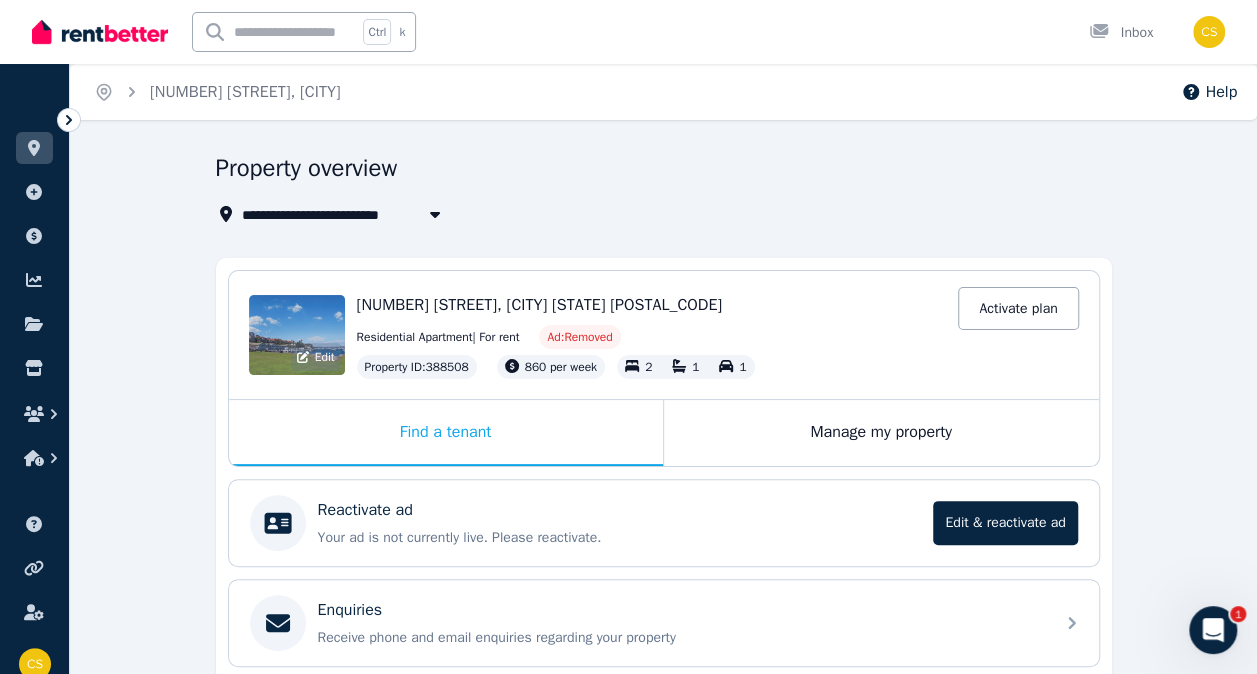click on "Edit" at bounding box center [297, 335] 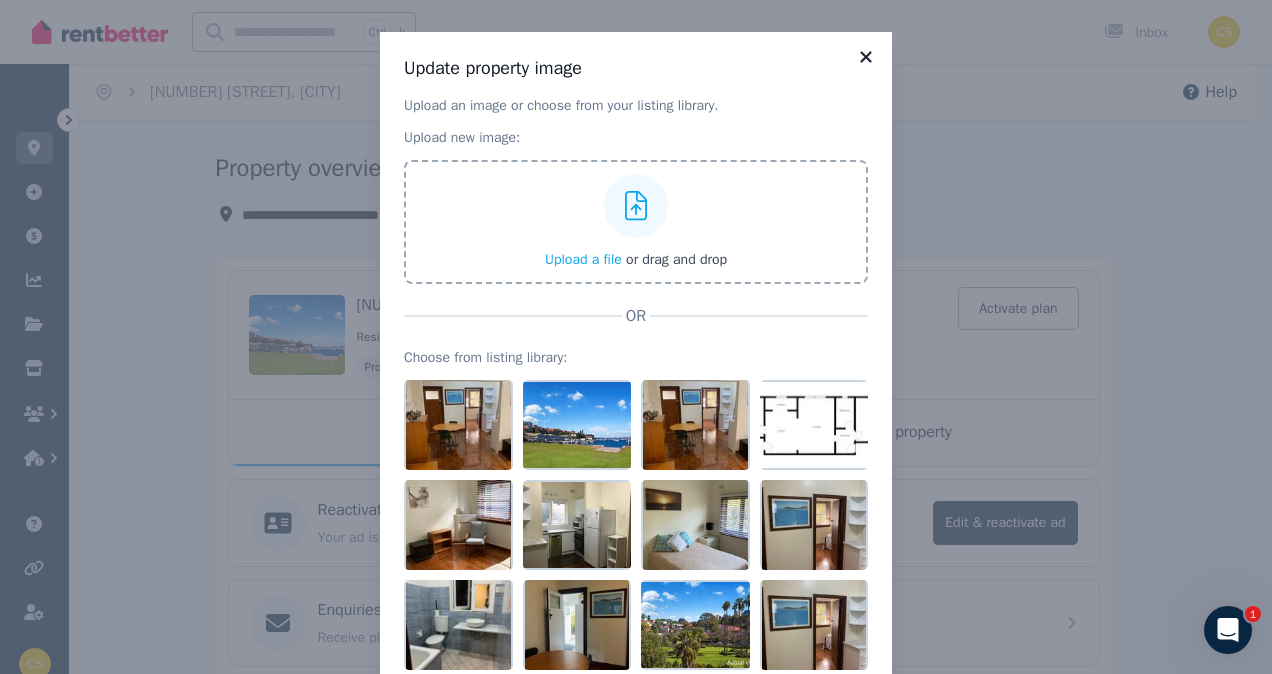 click 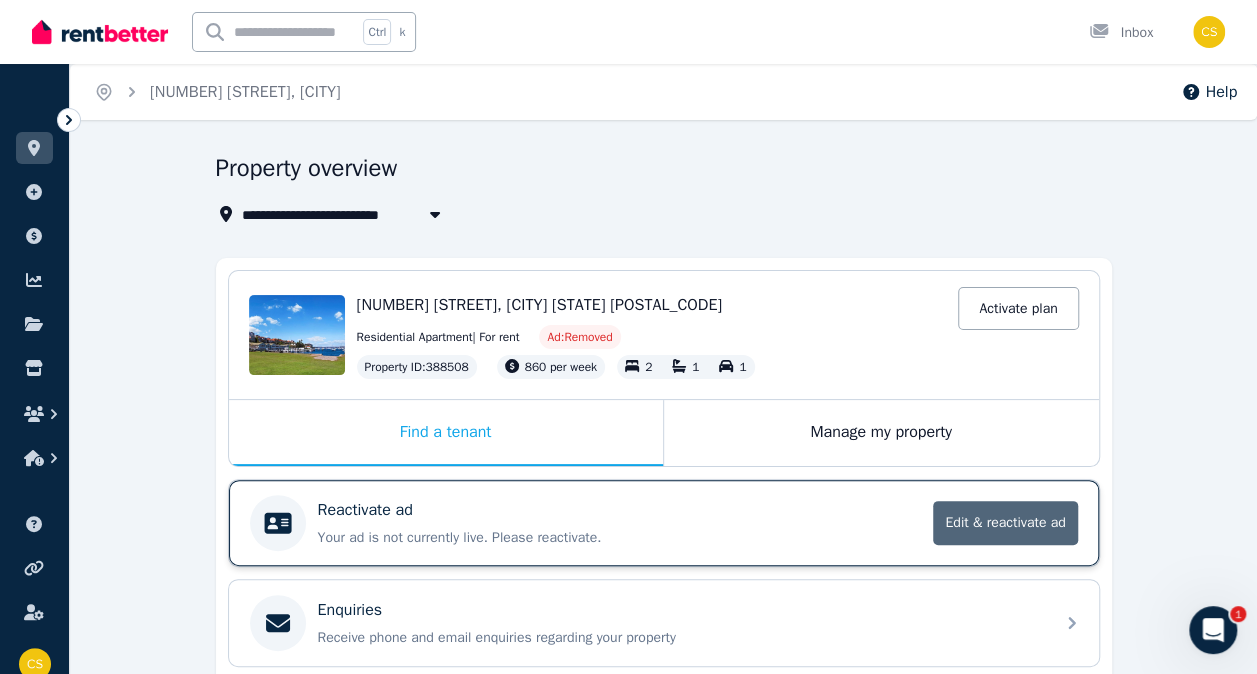 click on "Edit & reactivate ad" at bounding box center [1005, 523] 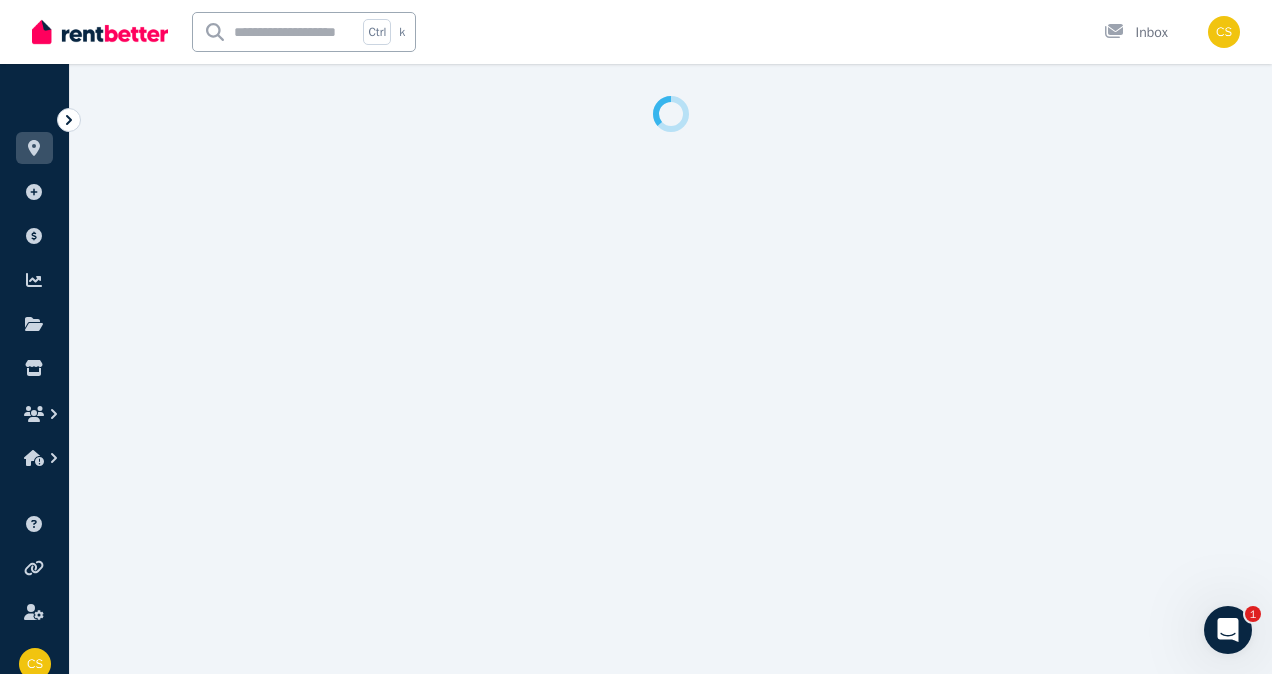select on "**********" 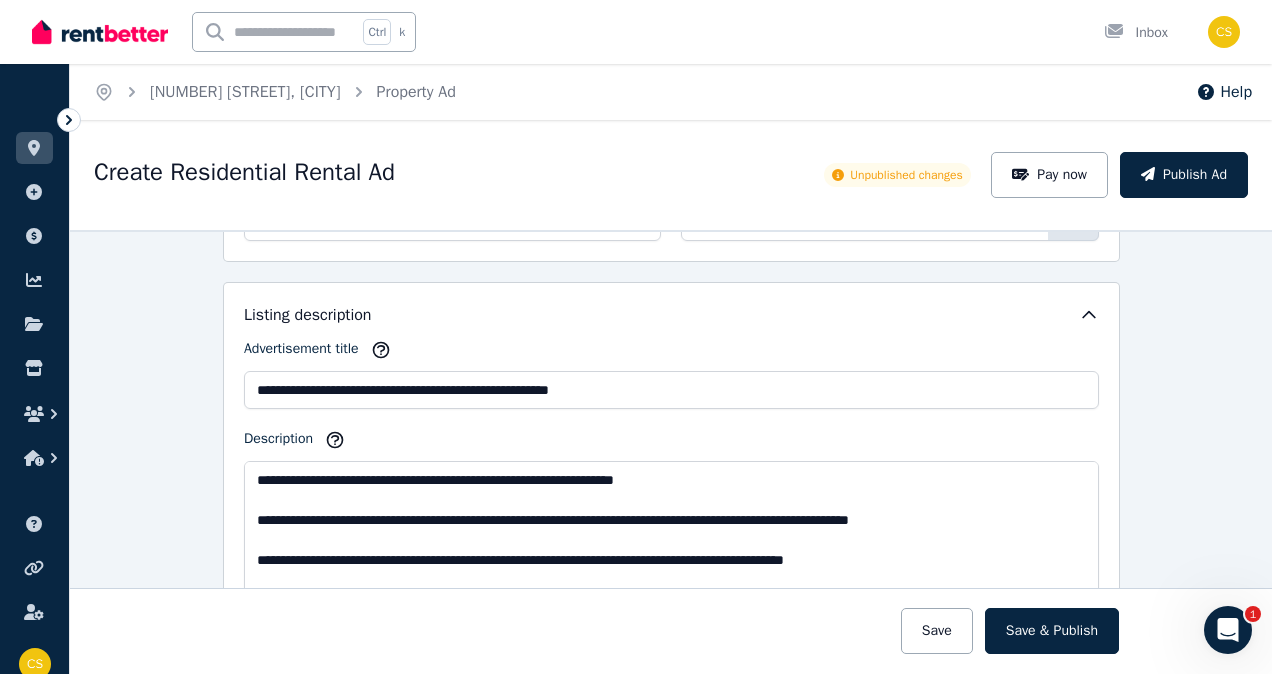 scroll, scrollTop: 896, scrollLeft: 0, axis: vertical 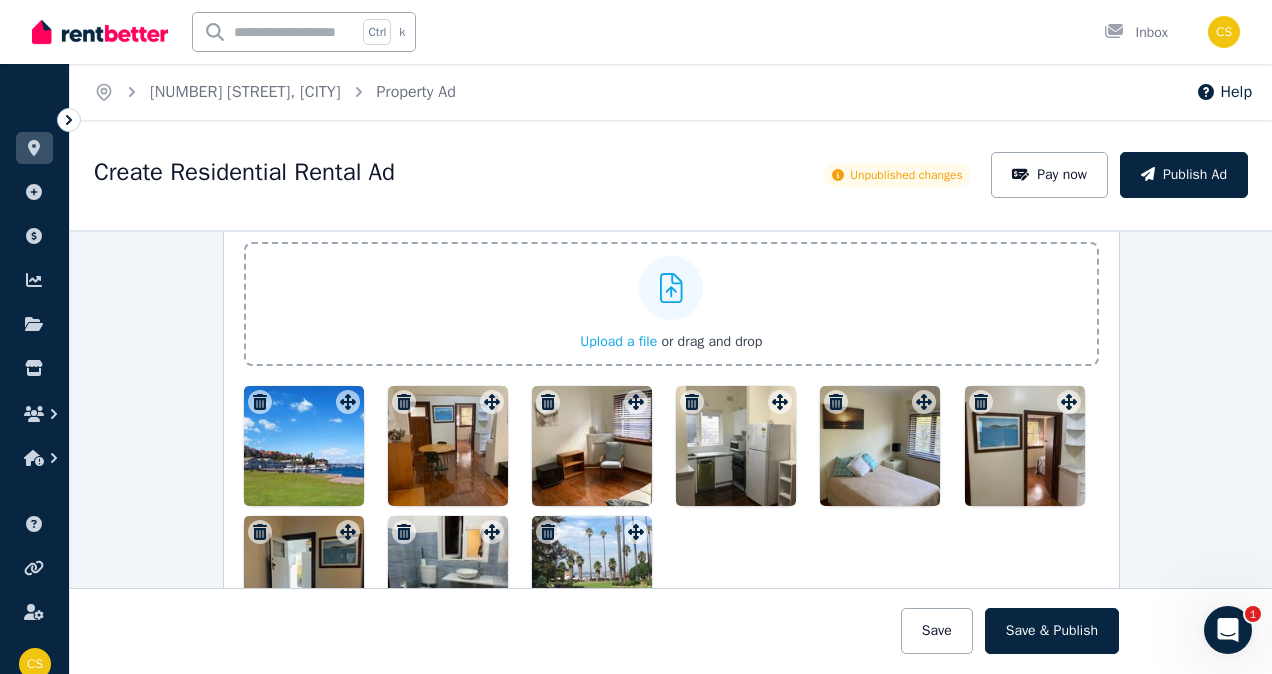 click at bounding box center [304, 446] 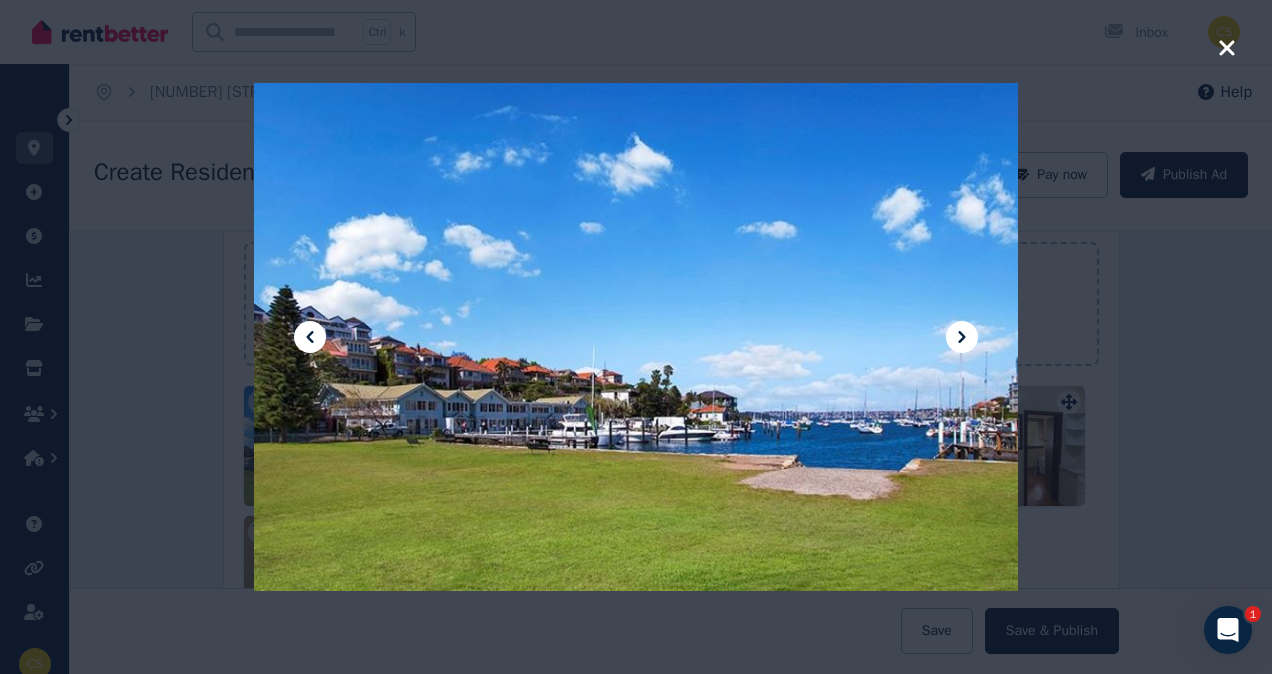 click 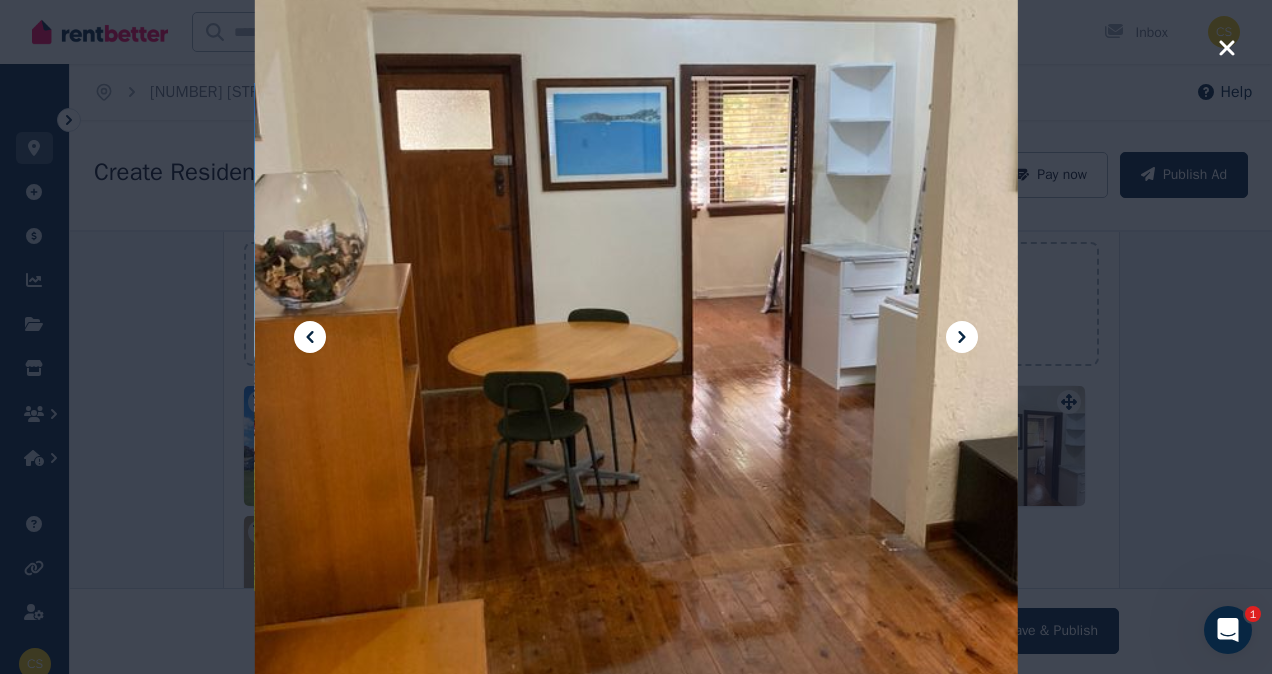 click 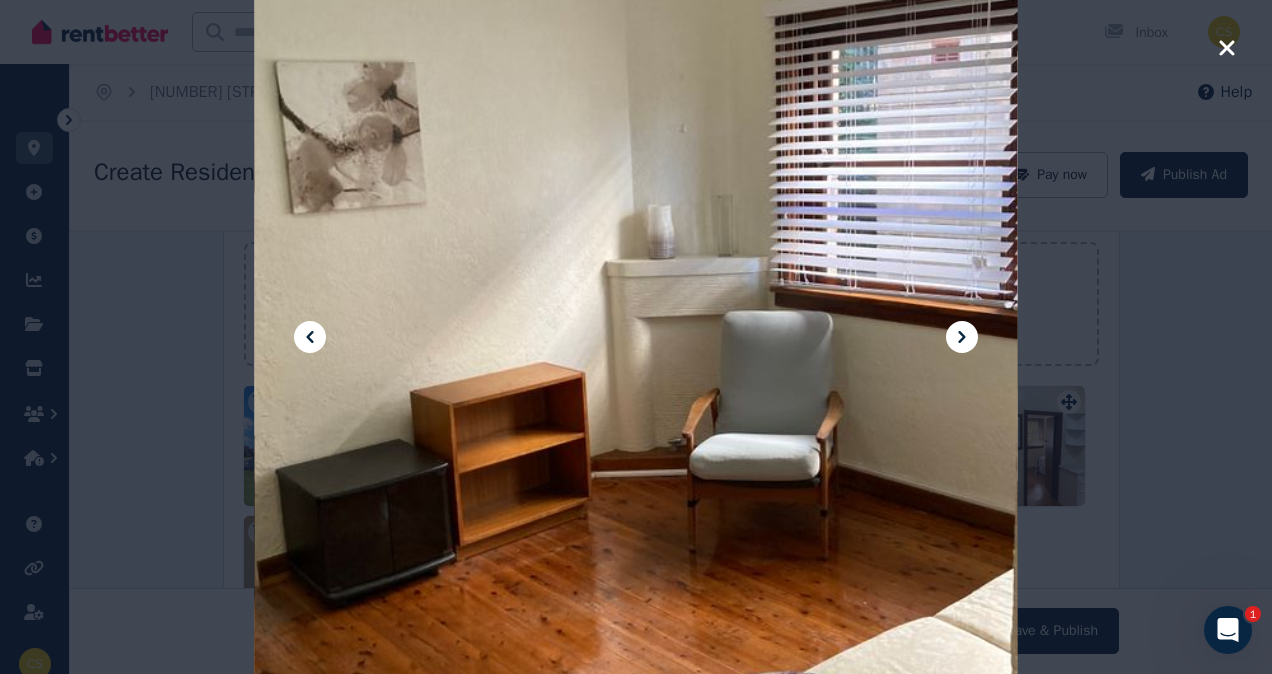 click 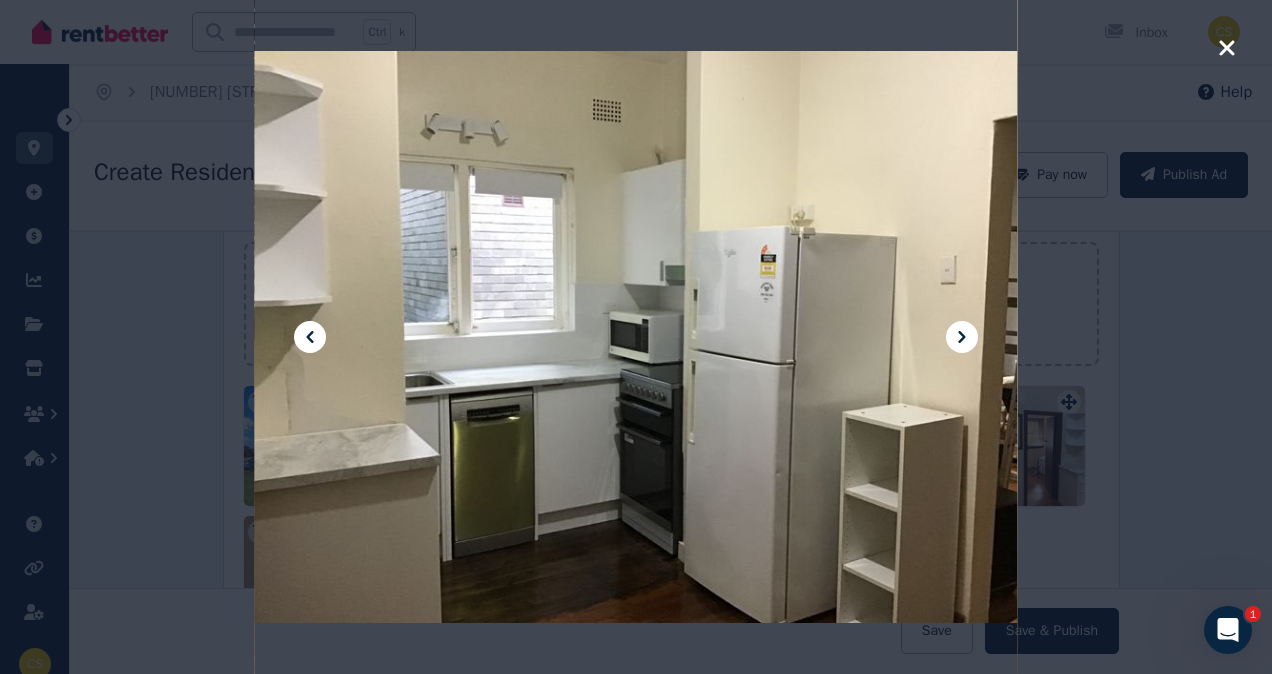click 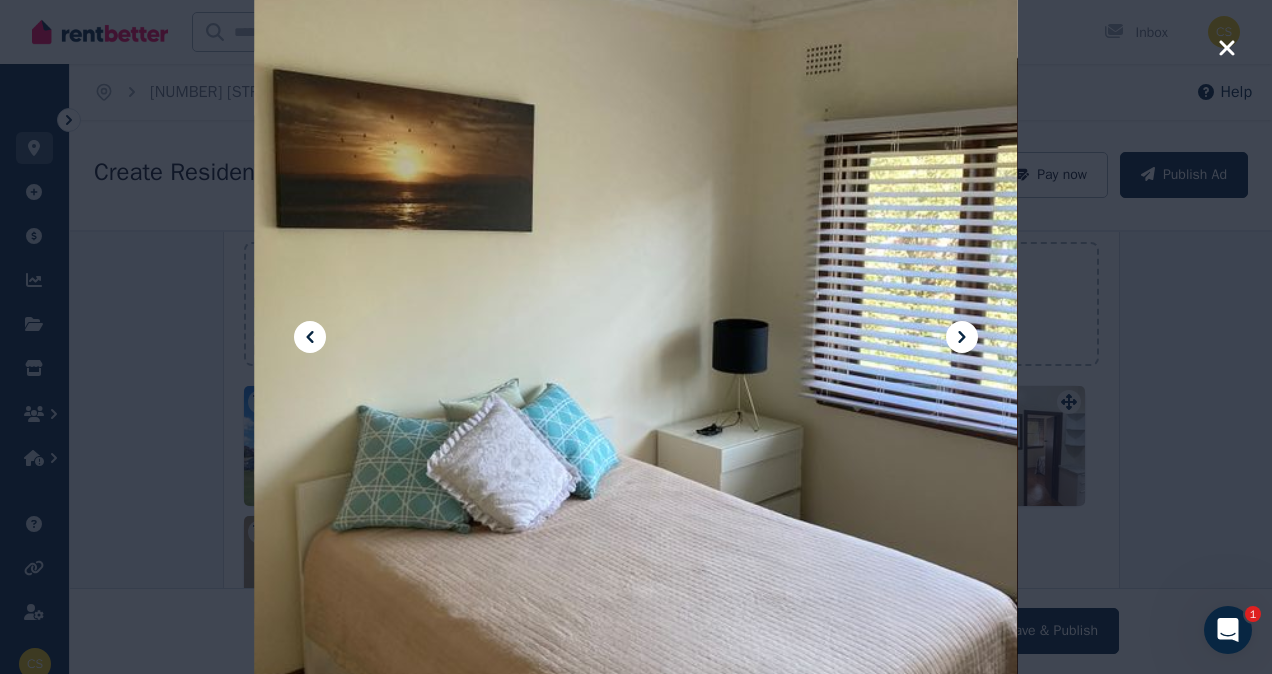 click 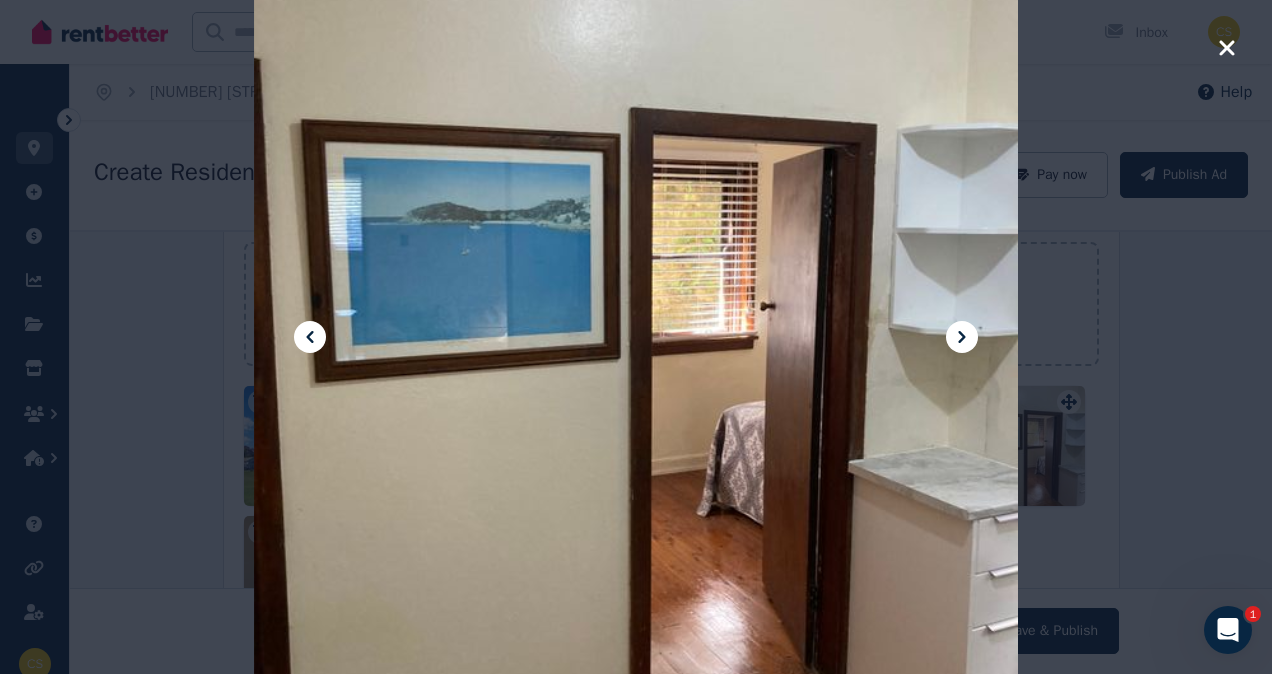 click 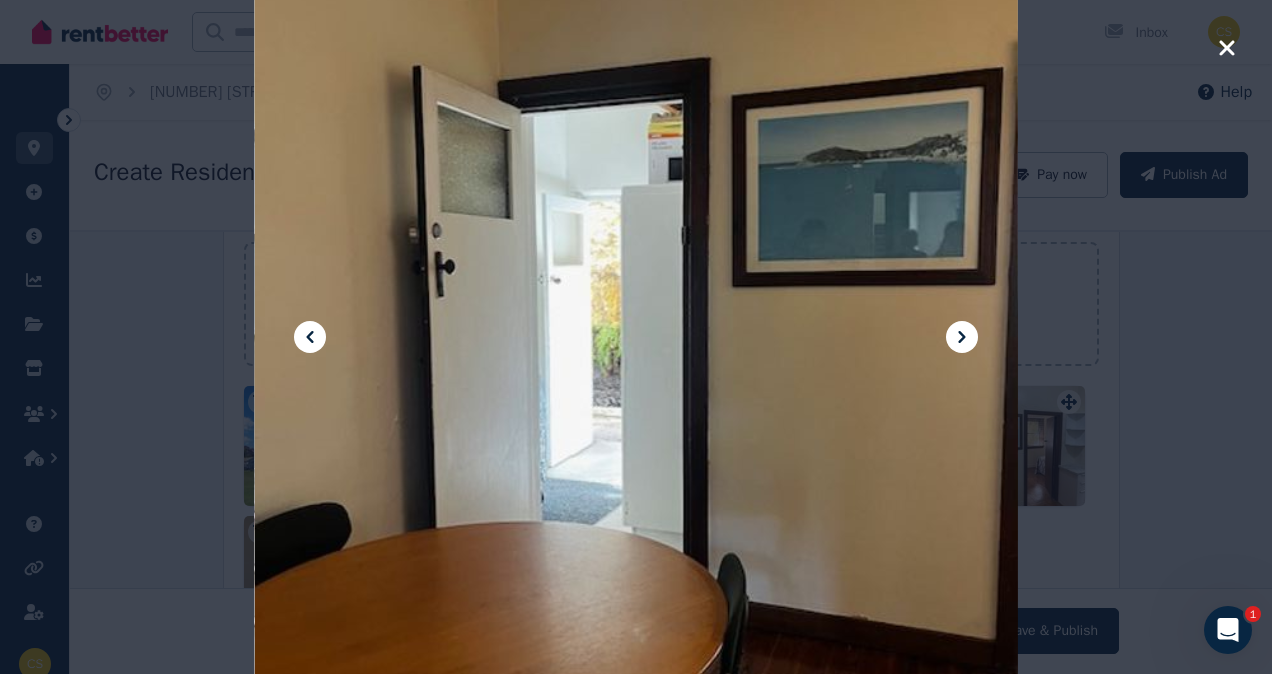click 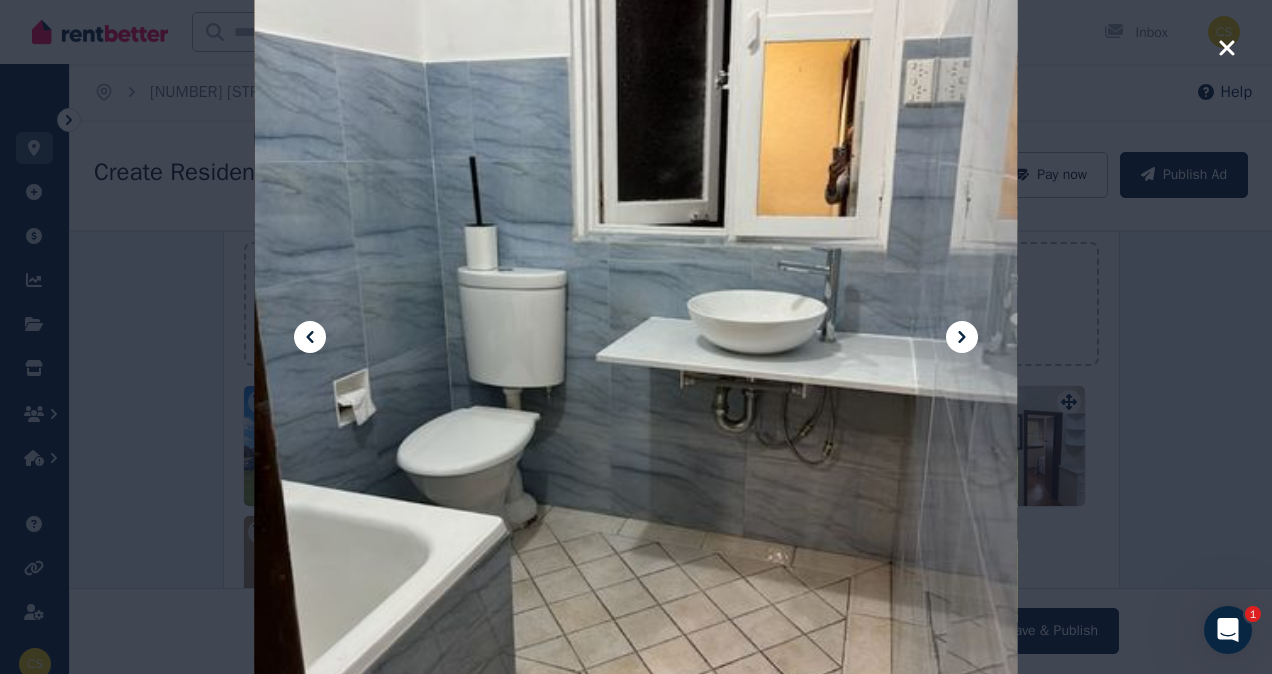 click 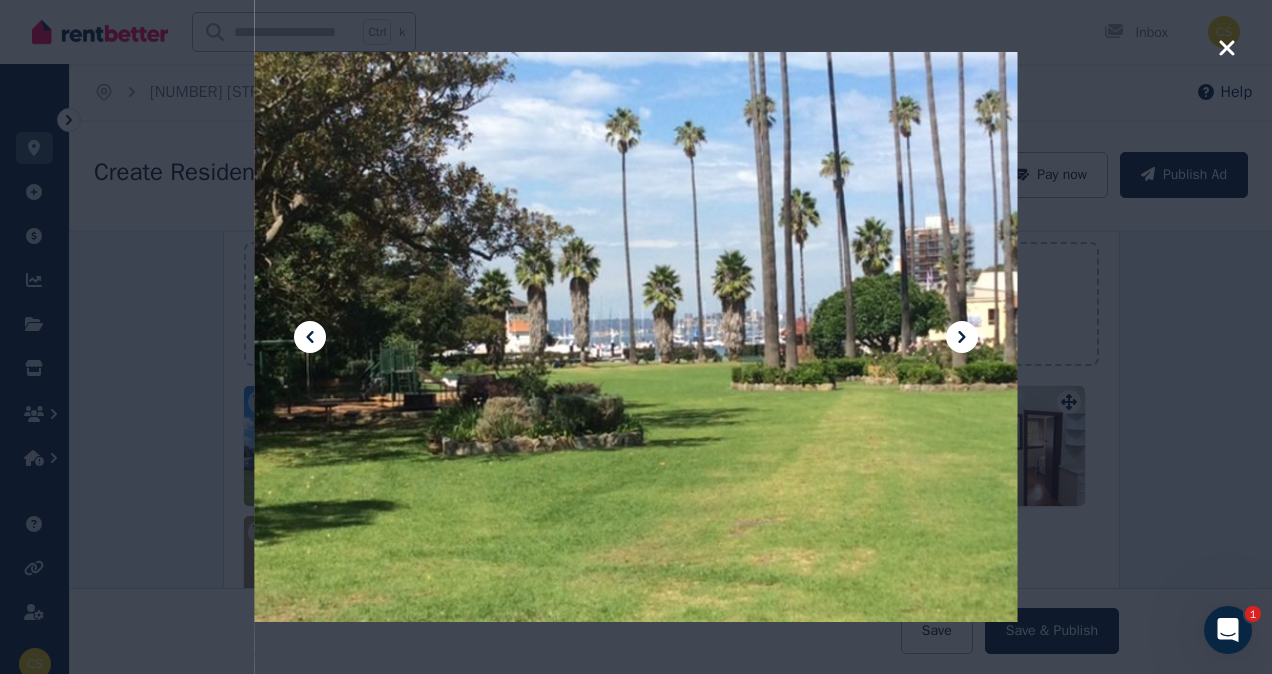 click 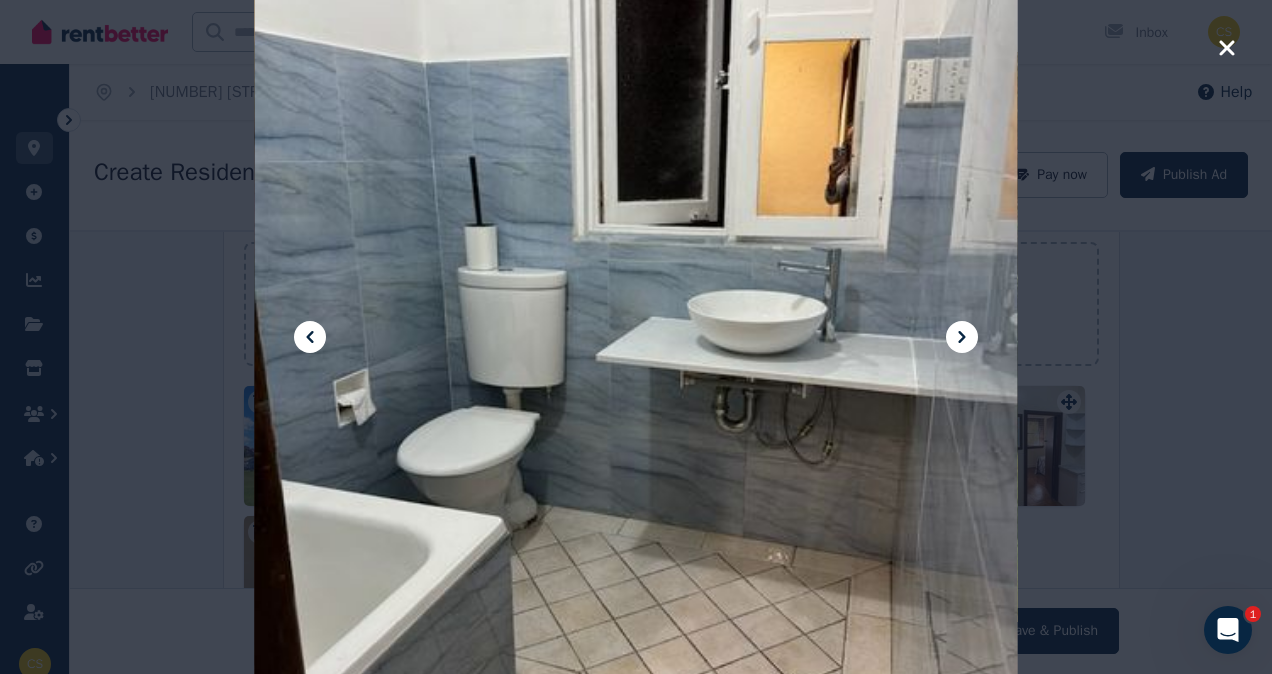 click 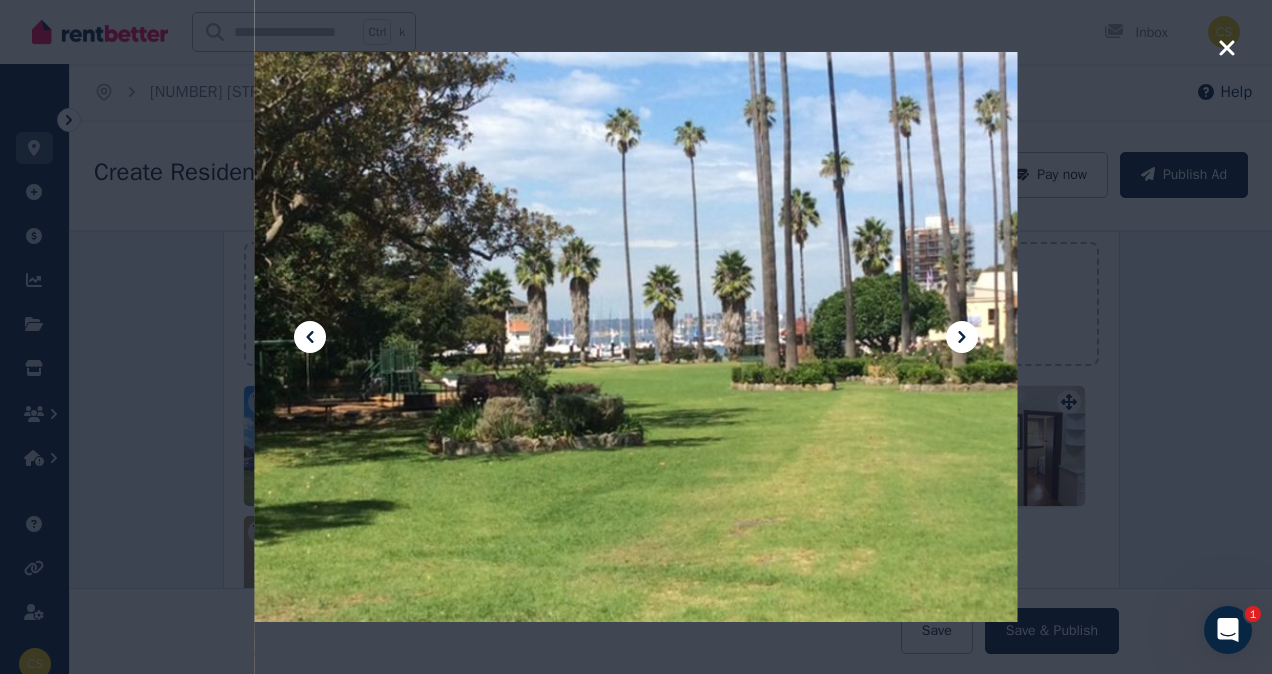 click 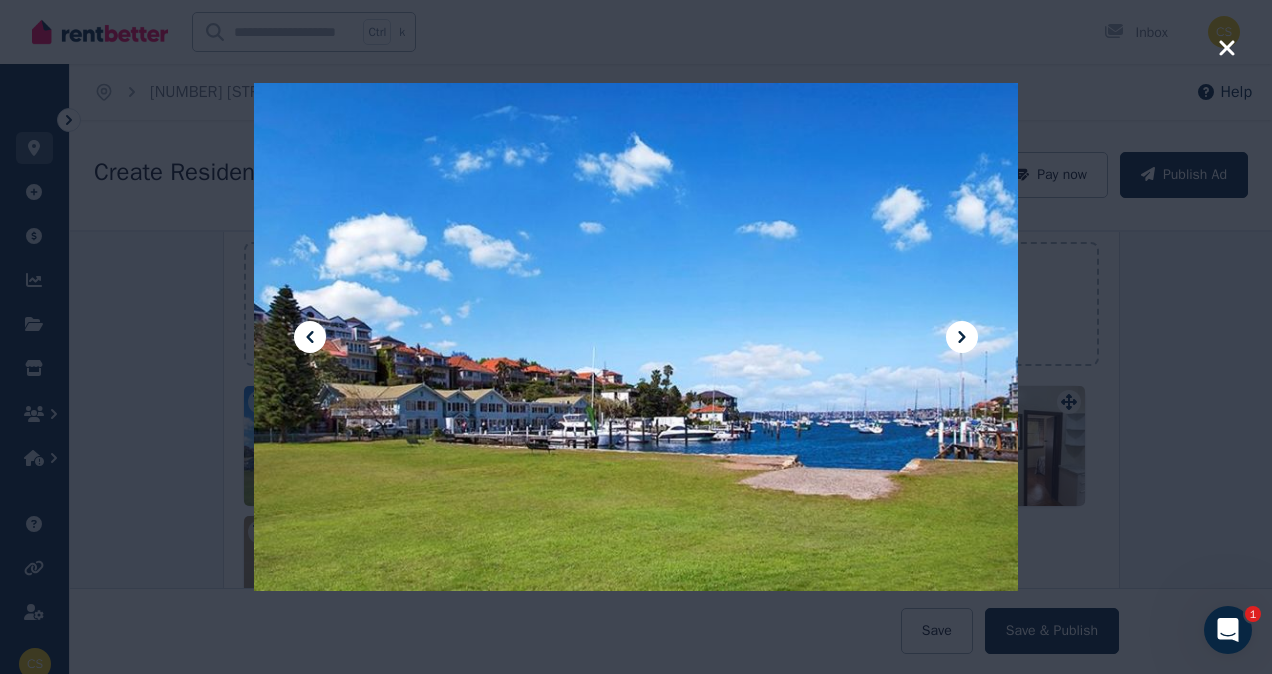 click 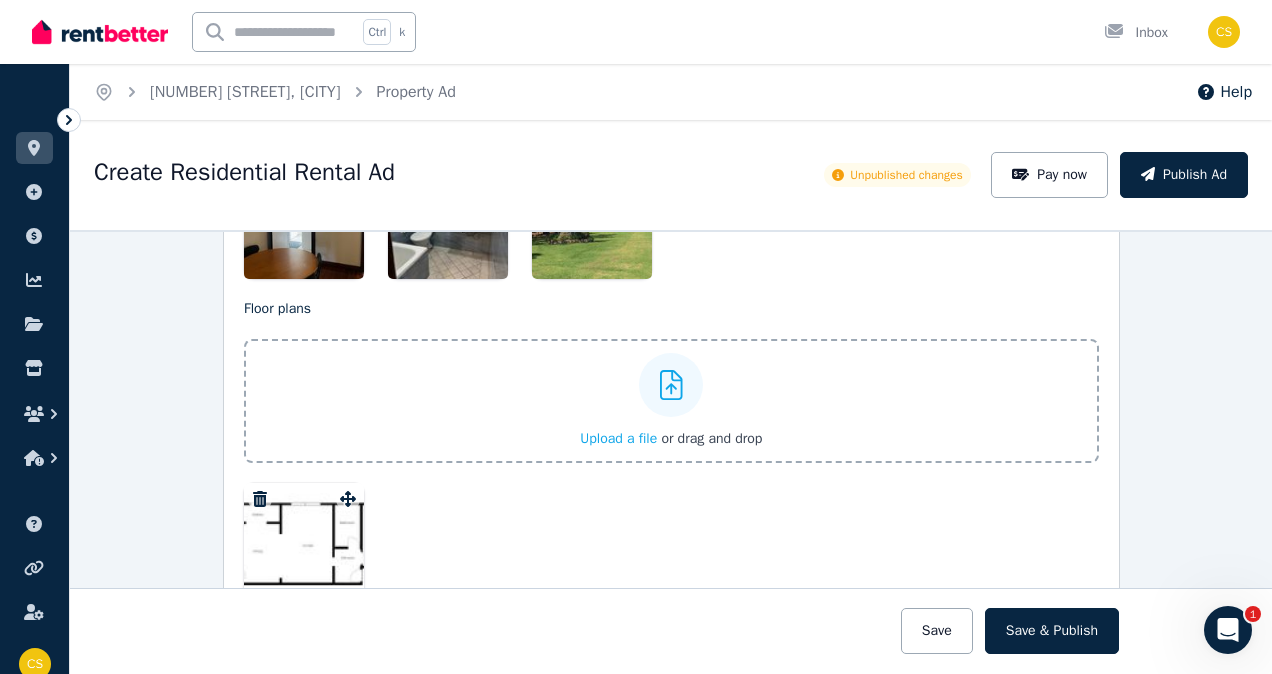 scroll, scrollTop: 2608, scrollLeft: 0, axis: vertical 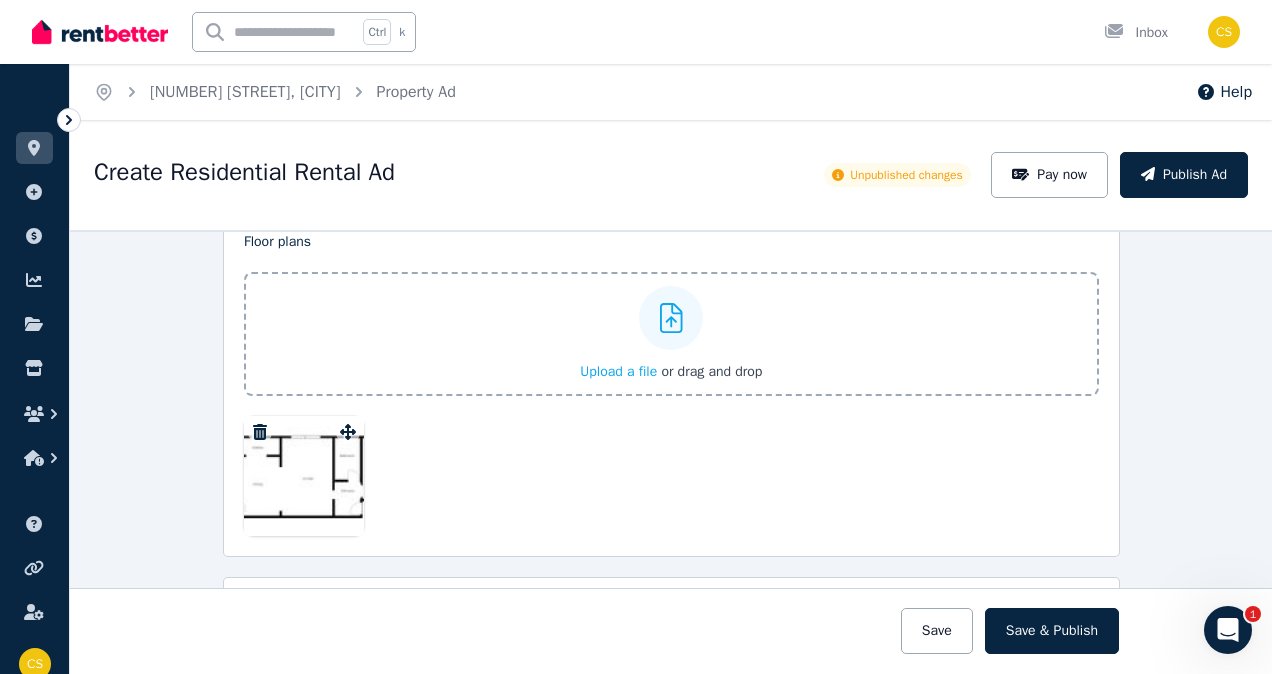click at bounding box center (304, 476) 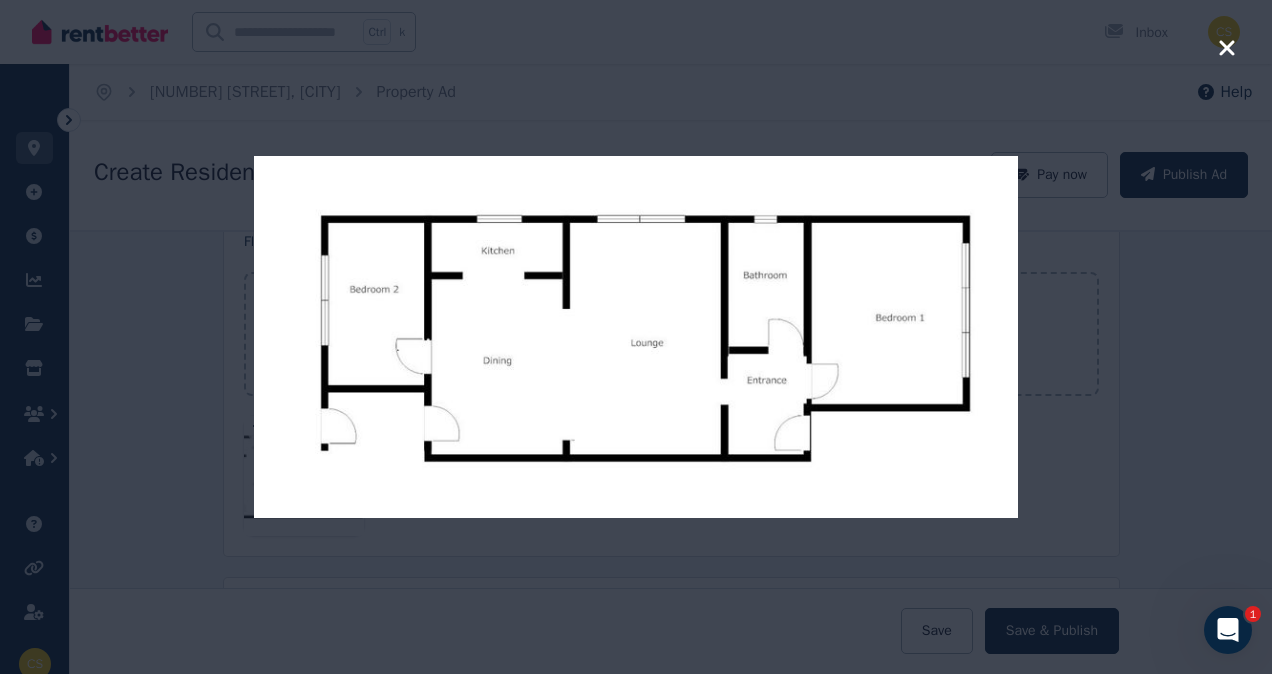 click 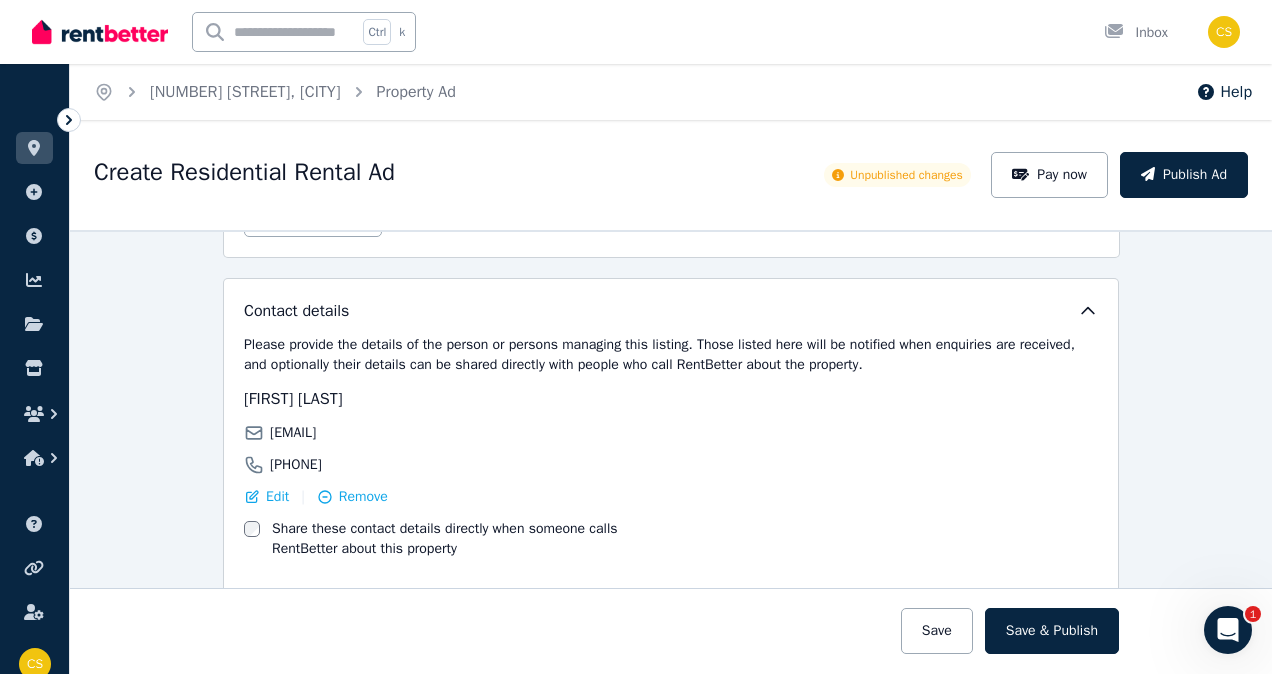 scroll, scrollTop: 3093, scrollLeft: 0, axis: vertical 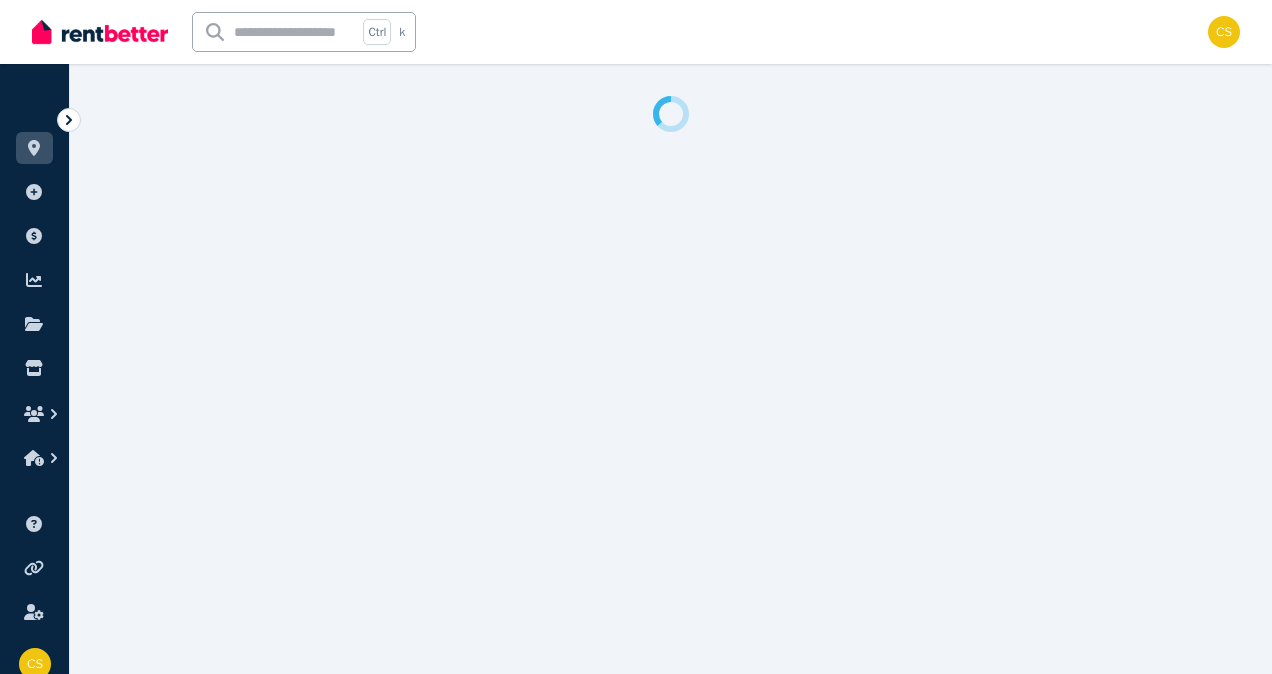 select on "**********" 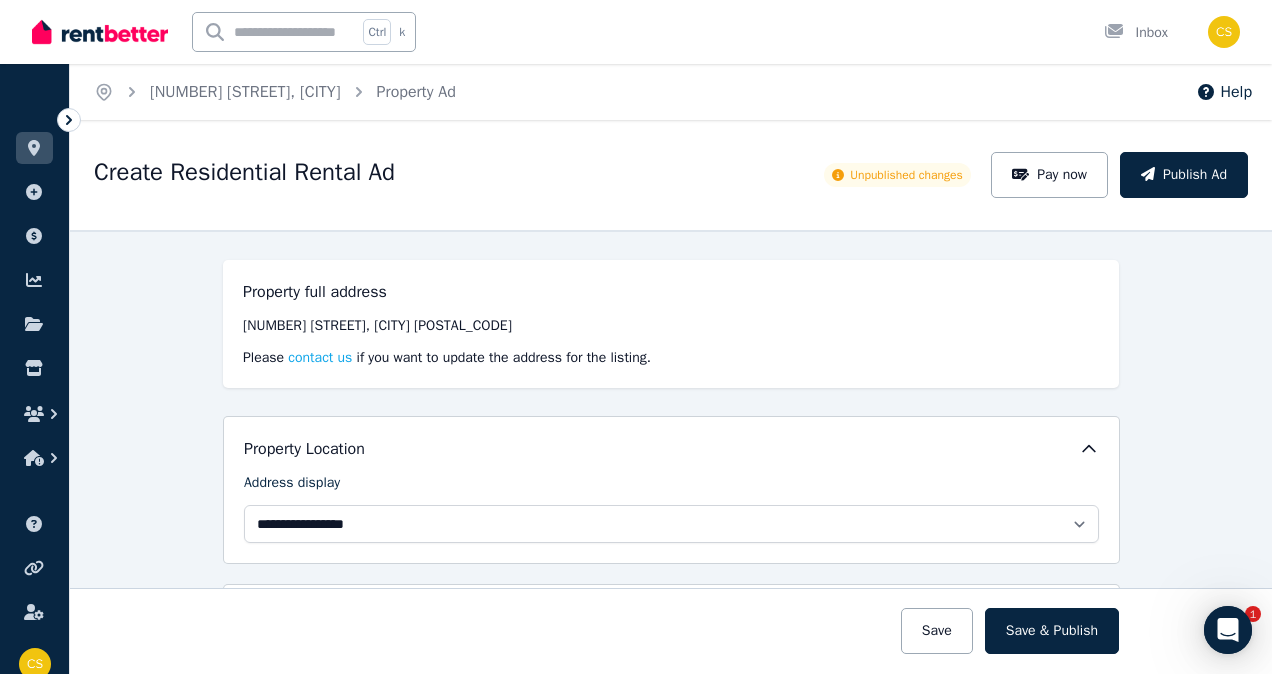scroll, scrollTop: 0, scrollLeft: 0, axis: both 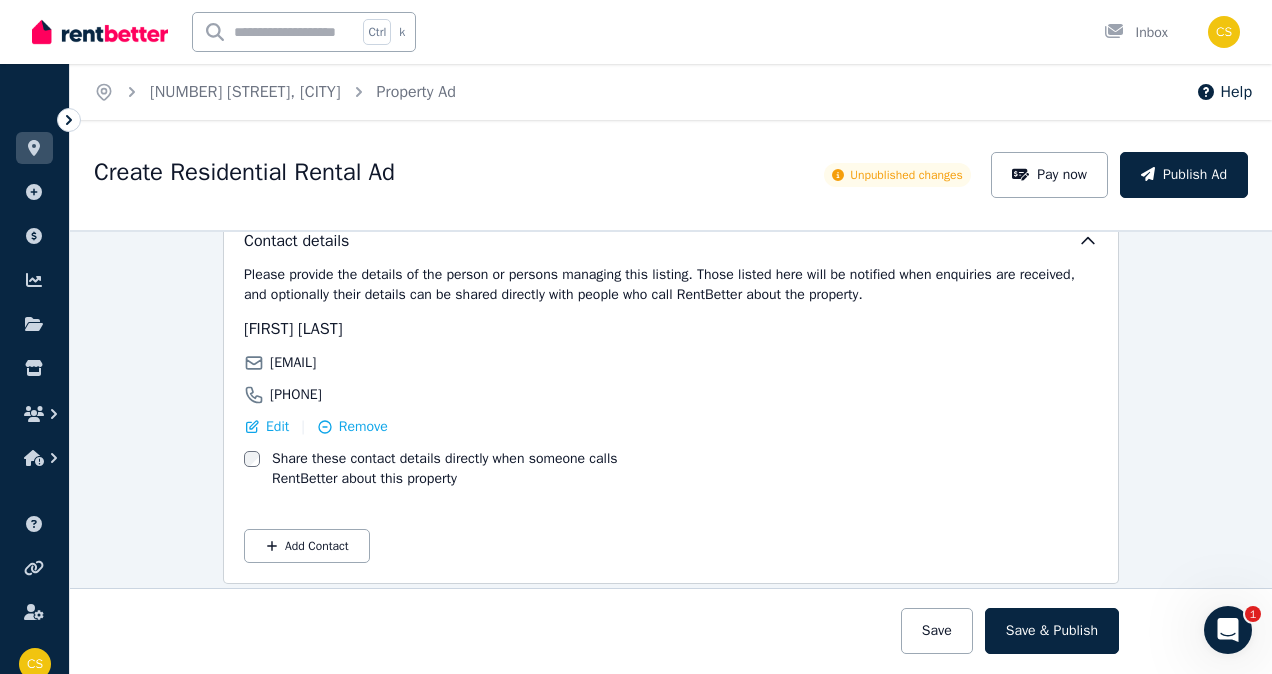 click on "1" at bounding box center (1253, 614) 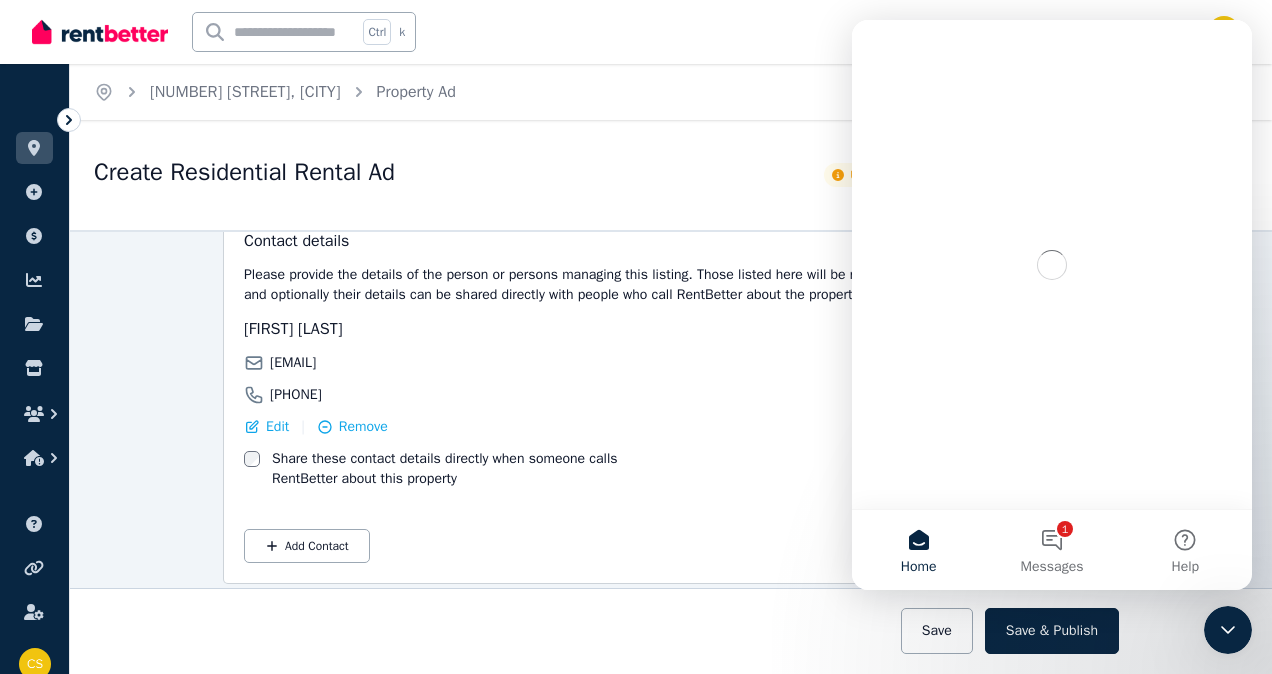 scroll, scrollTop: 0, scrollLeft: 0, axis: both 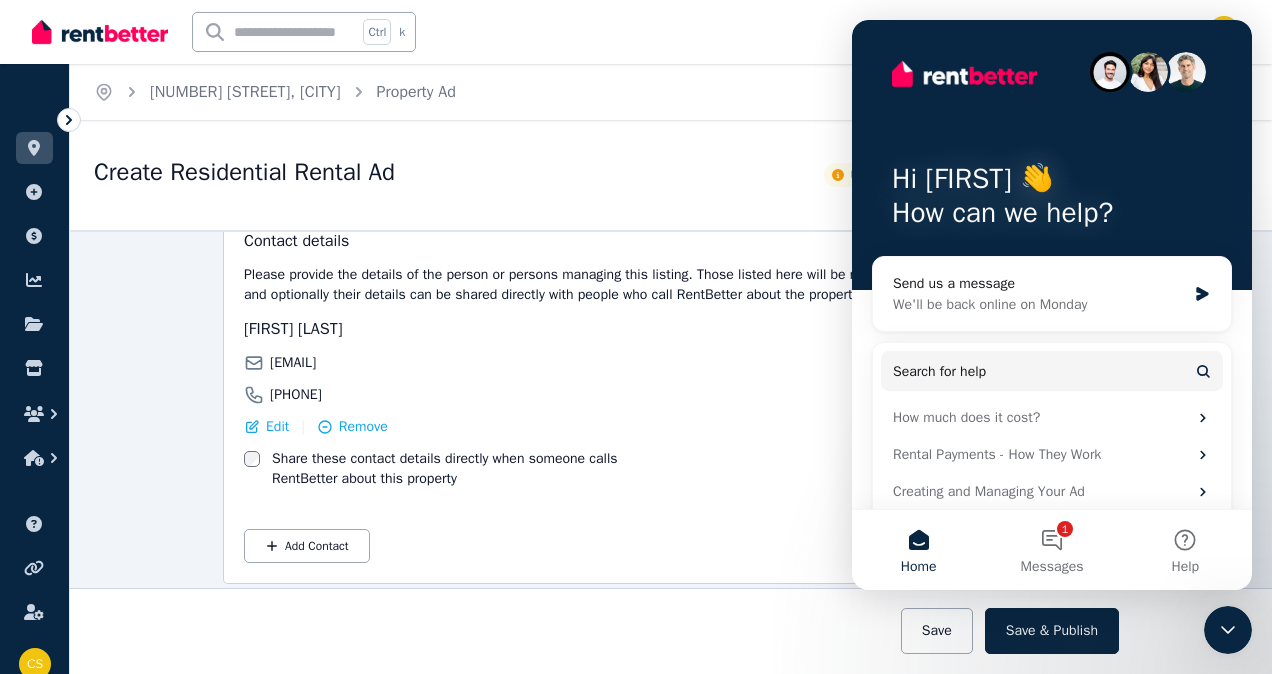 click on "Anne Sinclair annesinclair395@outlook.com 0422 115 125 Edit | Remove Share these contact details directly when someone calls RentBetter about this property" at bounding box center [671, 403] 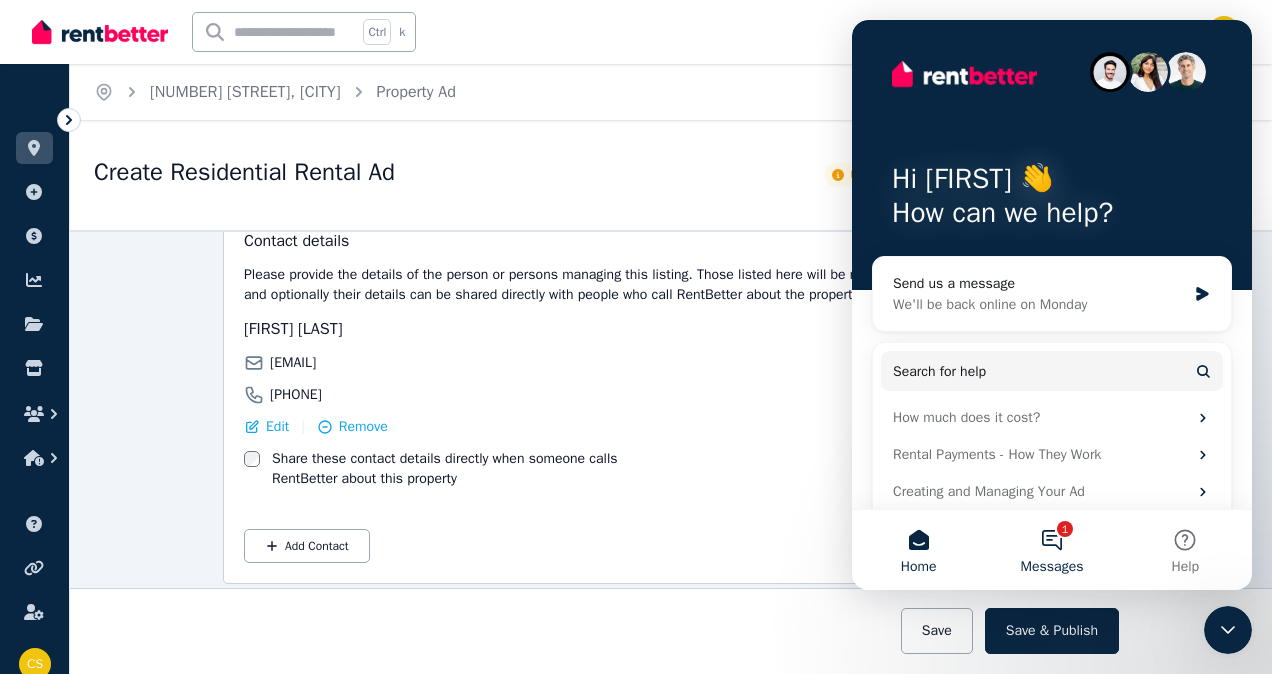 click on "1 Messages" at bounding box center [1051, 550] 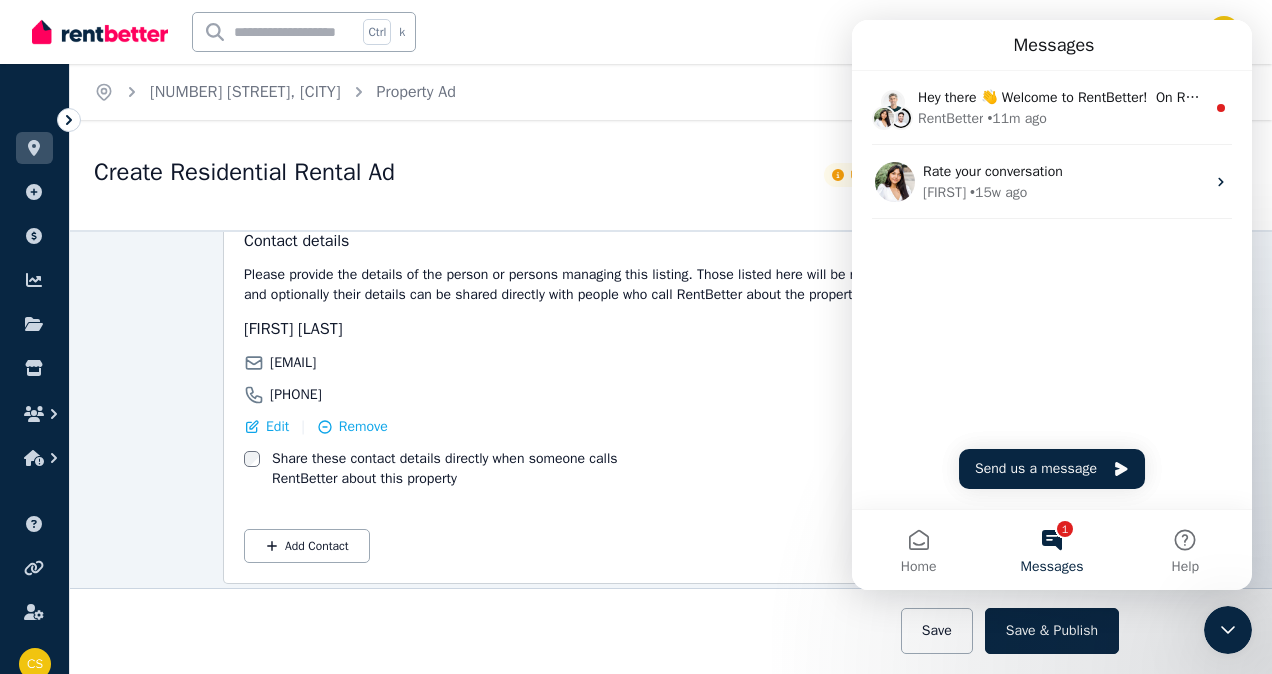 click on "Anne Sinclair annesinclair395@outlook.com 0422 115 125 Edit | Remove Share these contact details directly when someone calls RentBetter about this property" at bounding box center [671, 403] 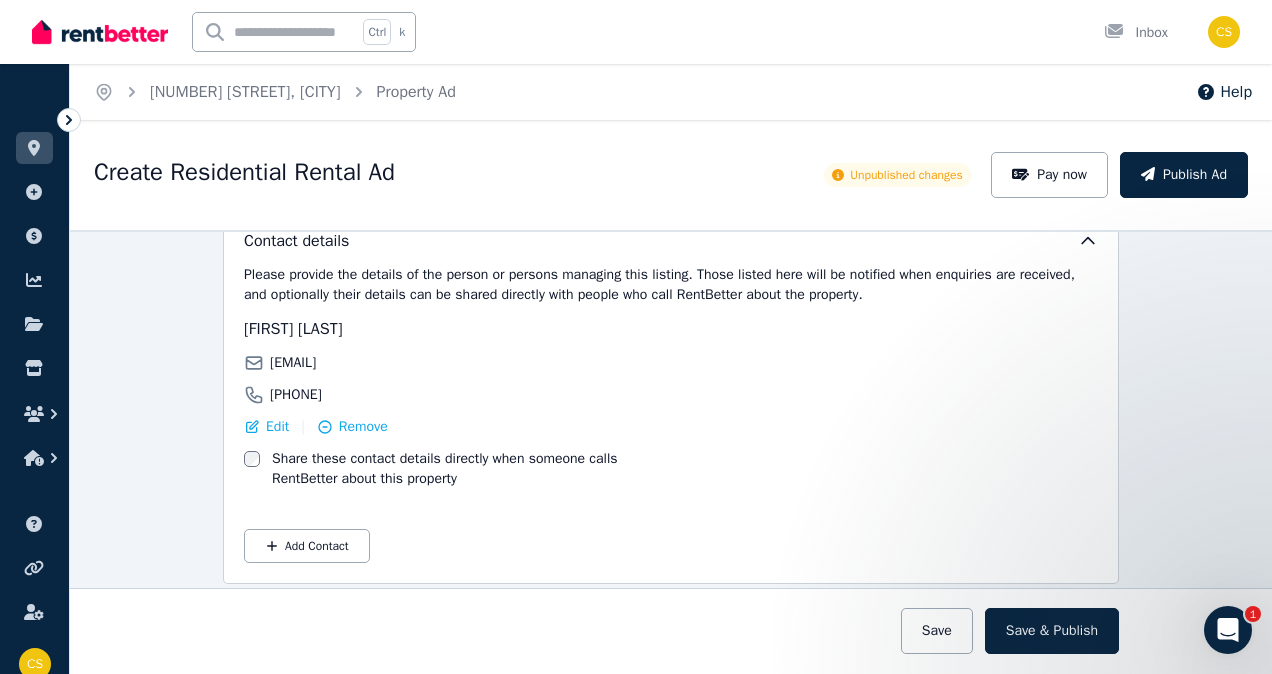 scroll, scrollTop: 0, scrollLeft: 0, axis: both 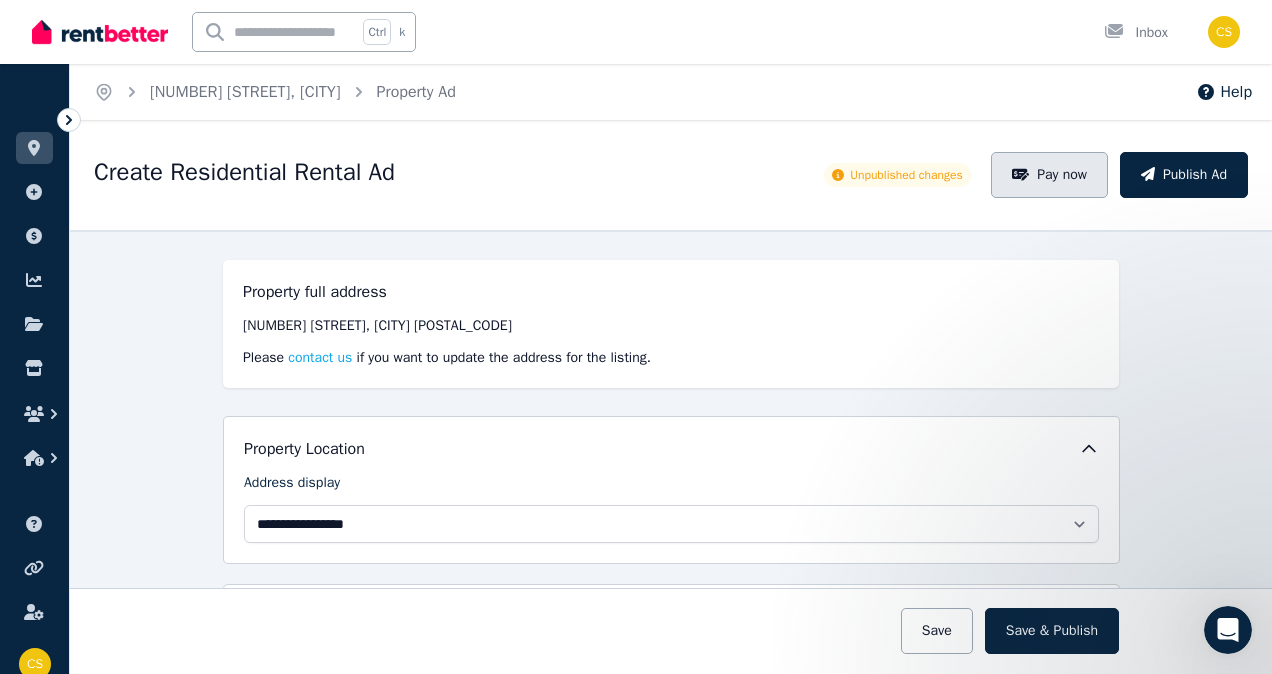 click on "Pay now" at bounding box center (1049, 175) 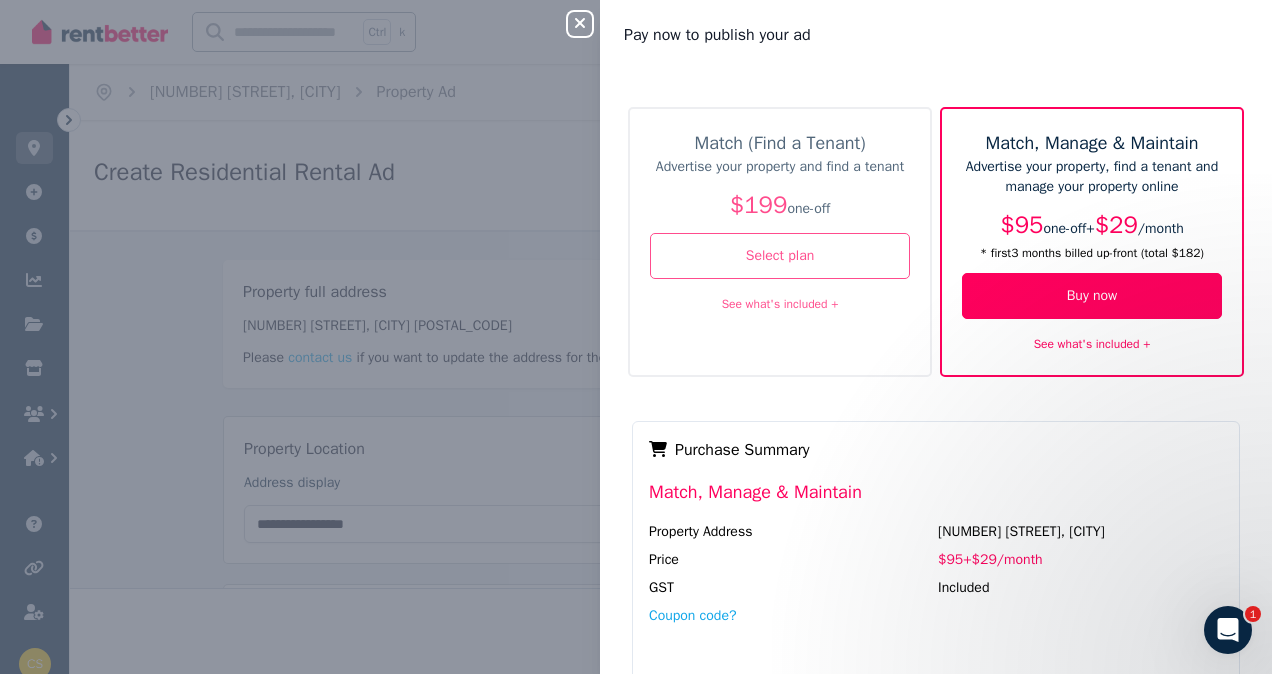 scroll, scrollTop: 0, scrollLeft: 0, axis: both 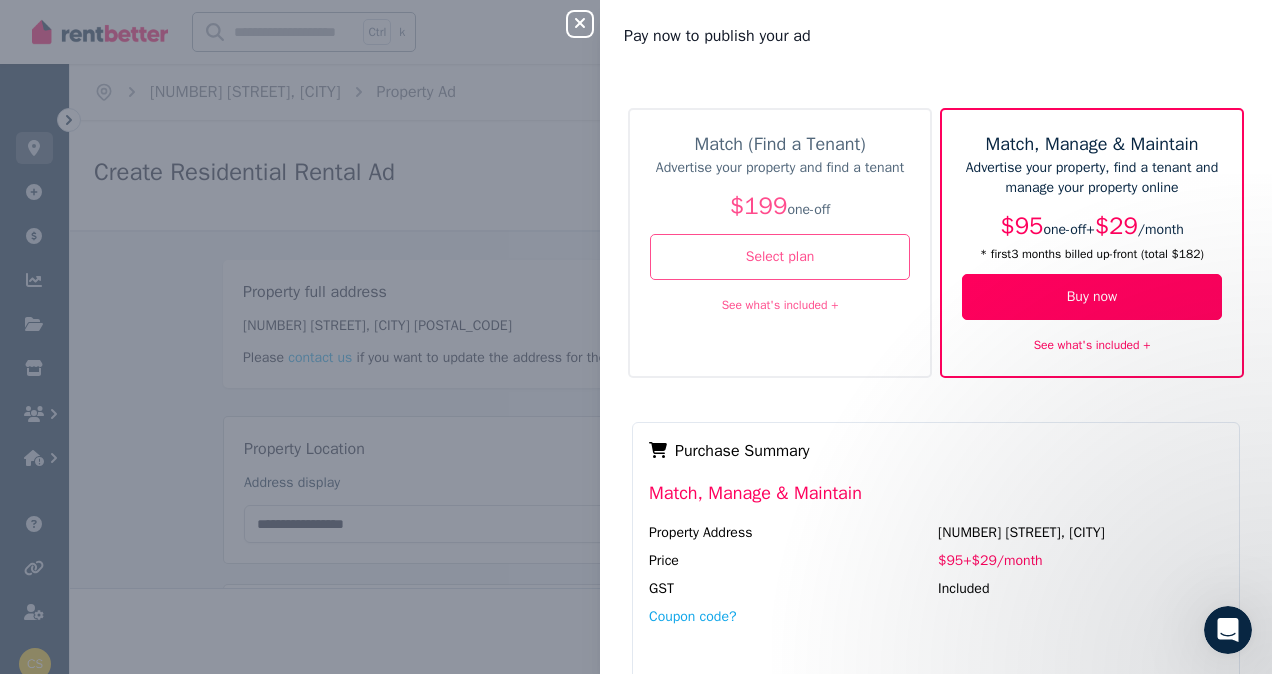 click 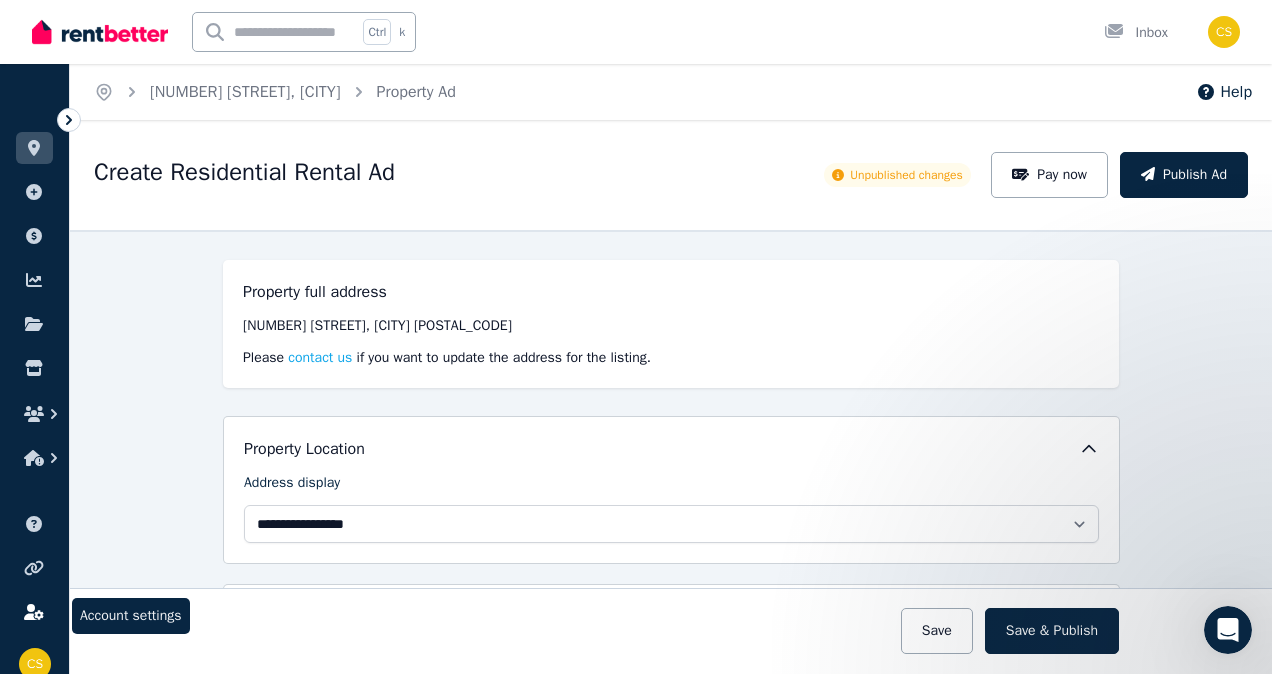 click 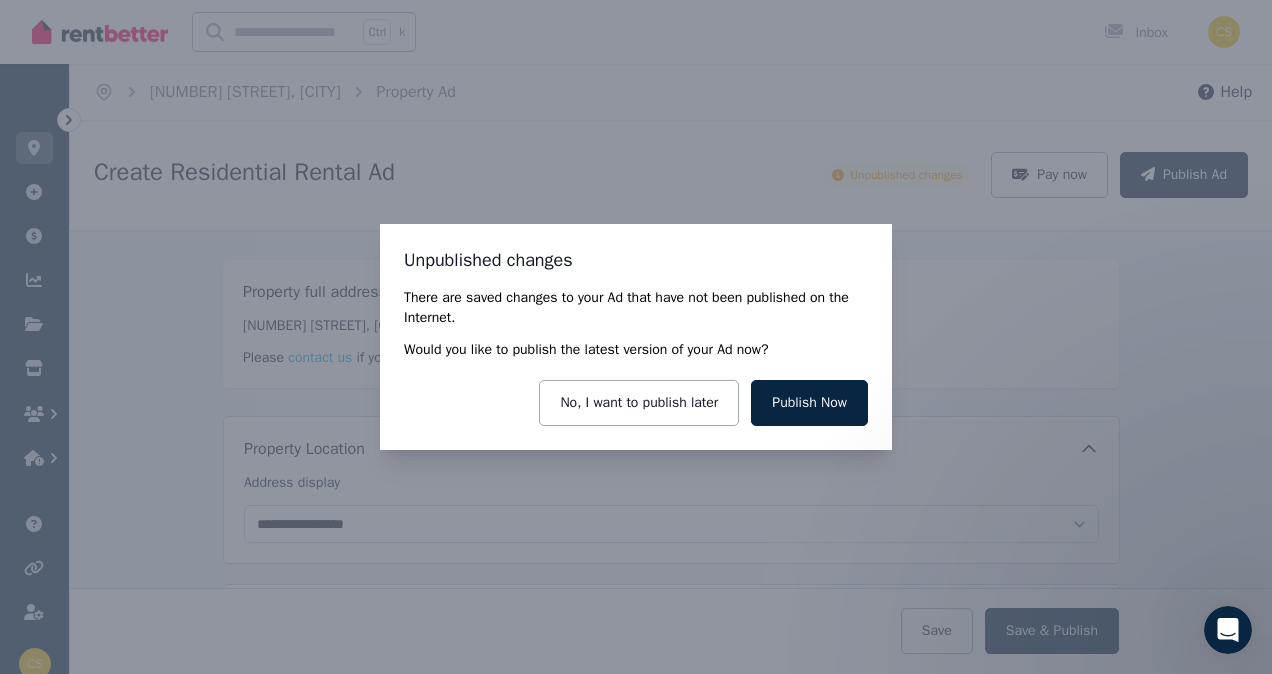 click on "Unpublished changes There are saved changes to your Ad that have not been published on the Internet. Would you like to publish the latest version of your Ad now? No, I want to publish later Publish Now" at bounding box center [636, 337] 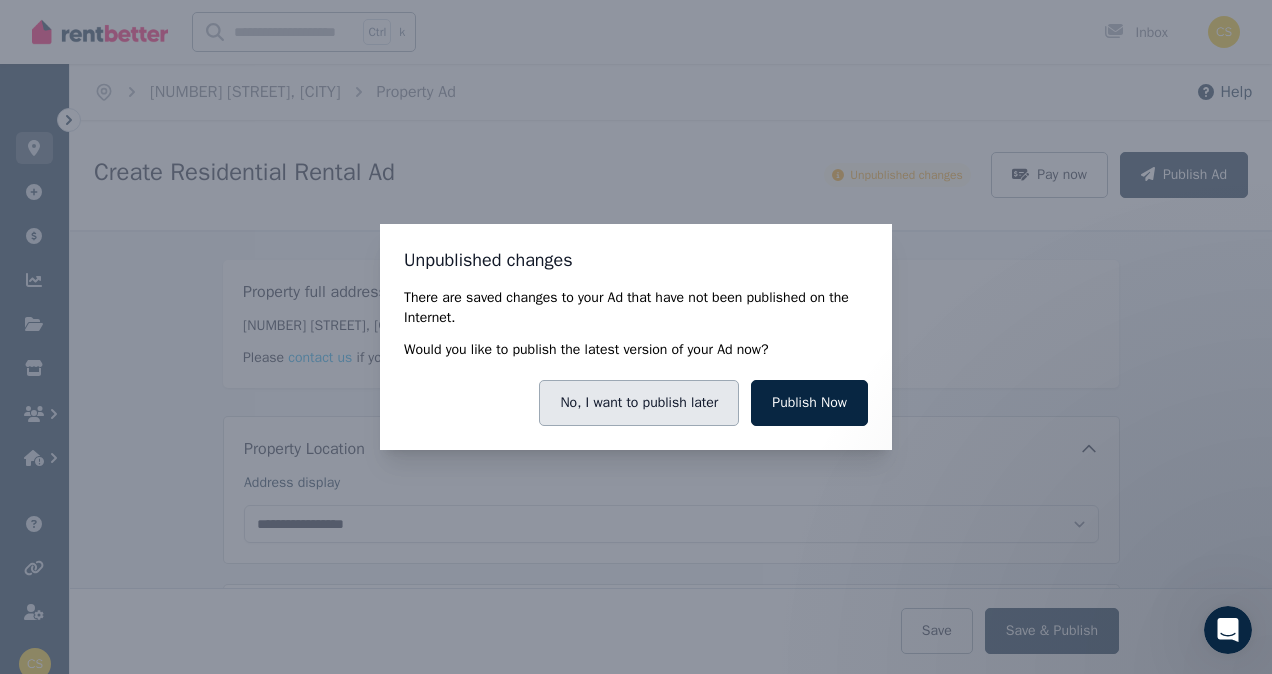 click on "No, I want to publish later" at bounding box center [639, 403] 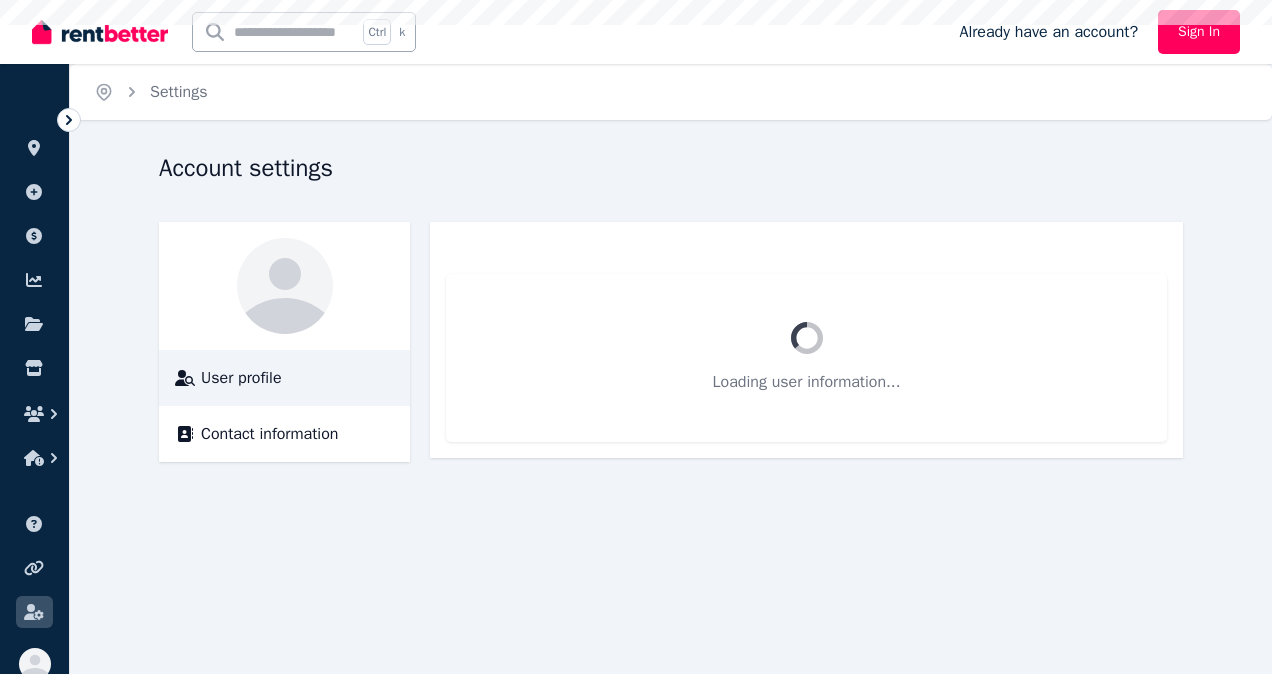scroll, scrollTop: 0, scrollLeft: 0, axis: both 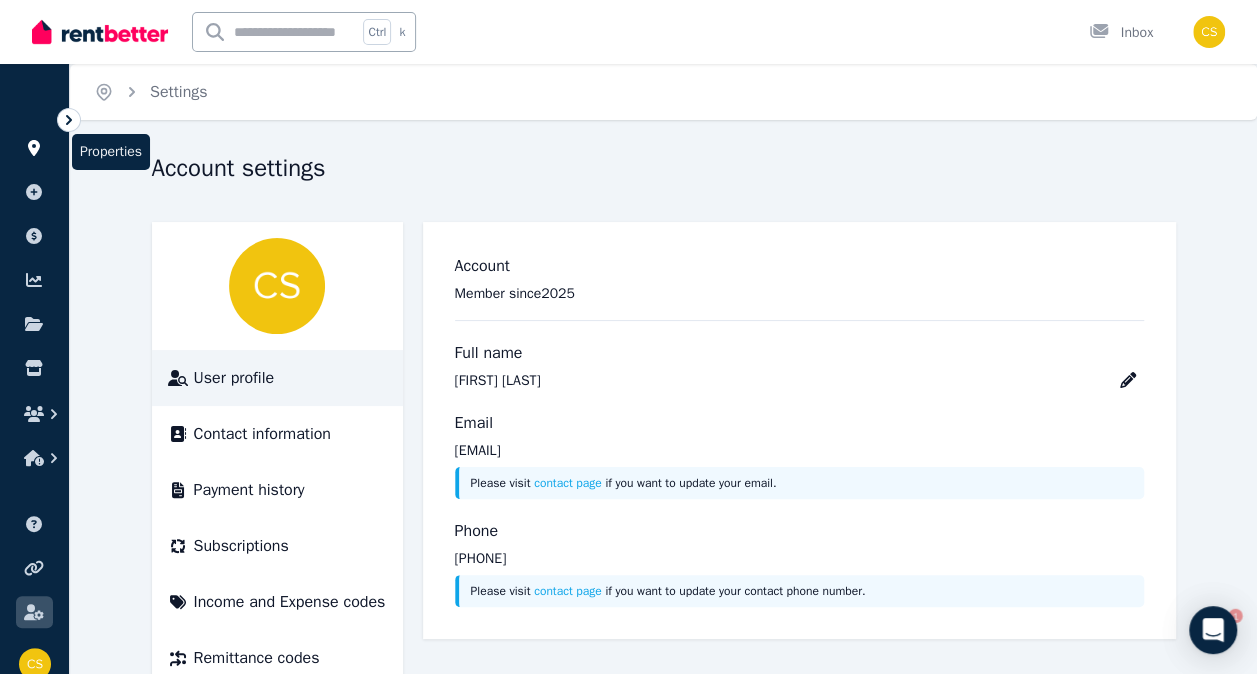 click 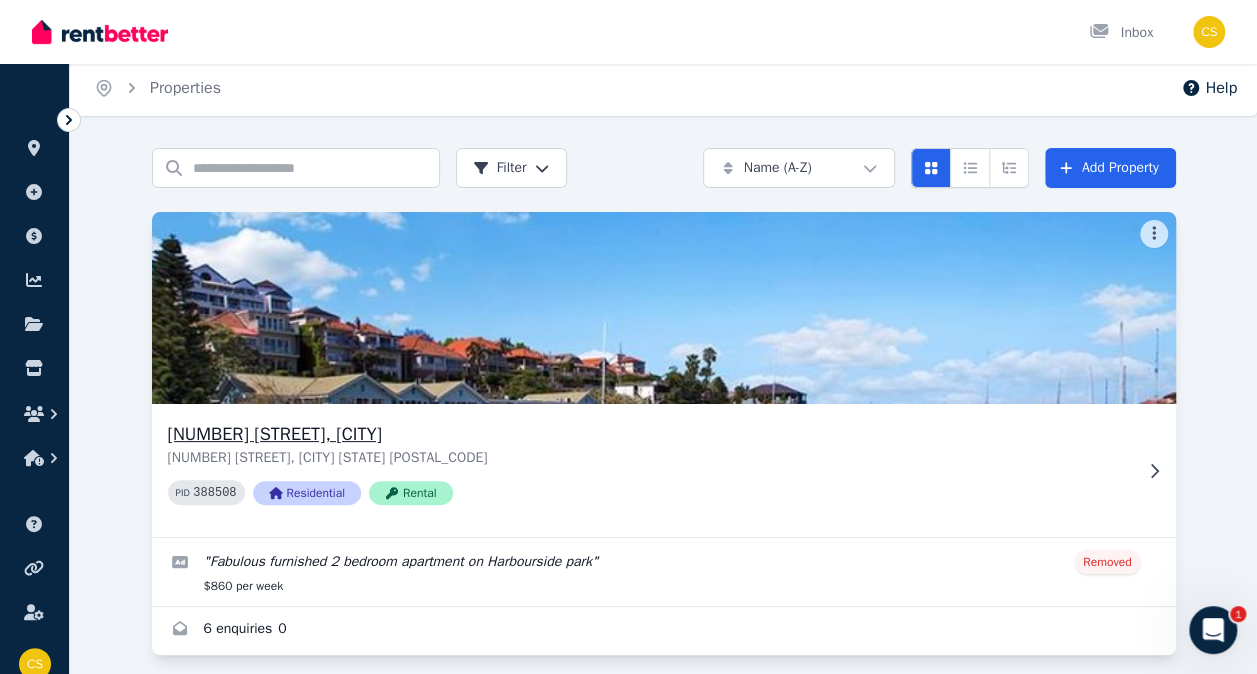 scroll, scrollTop: 0, scrollLeft: 0, axis: both 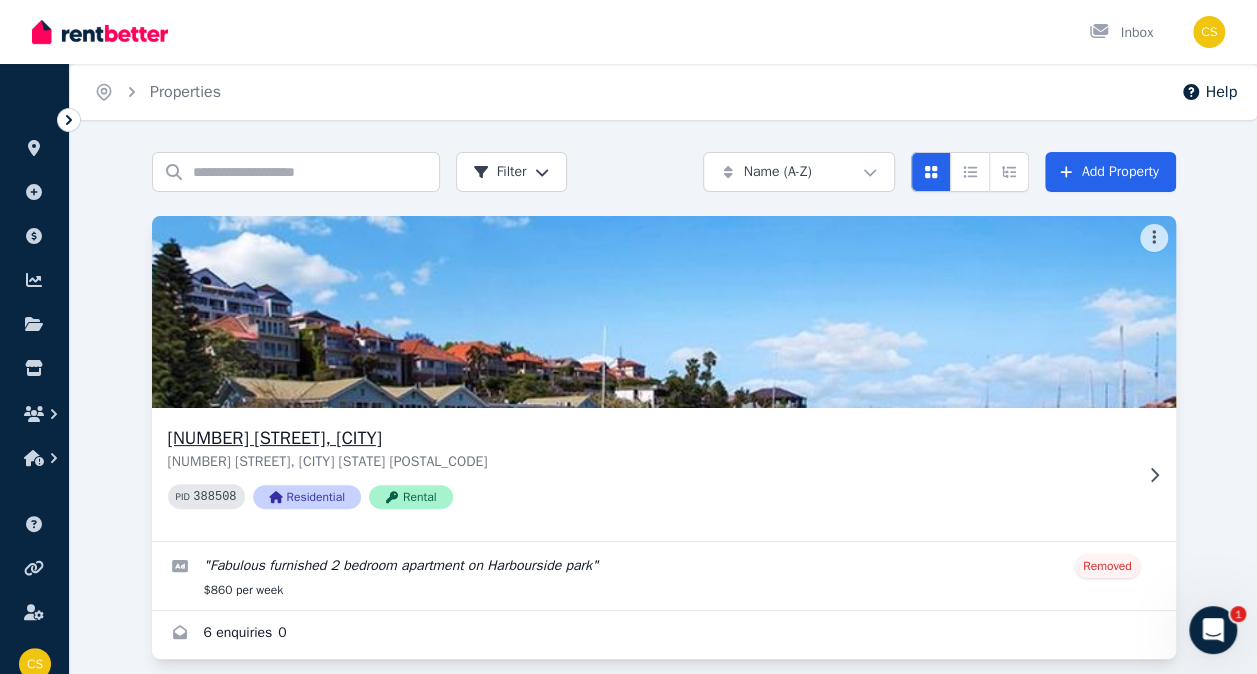 click at bounding box center [663, 312] 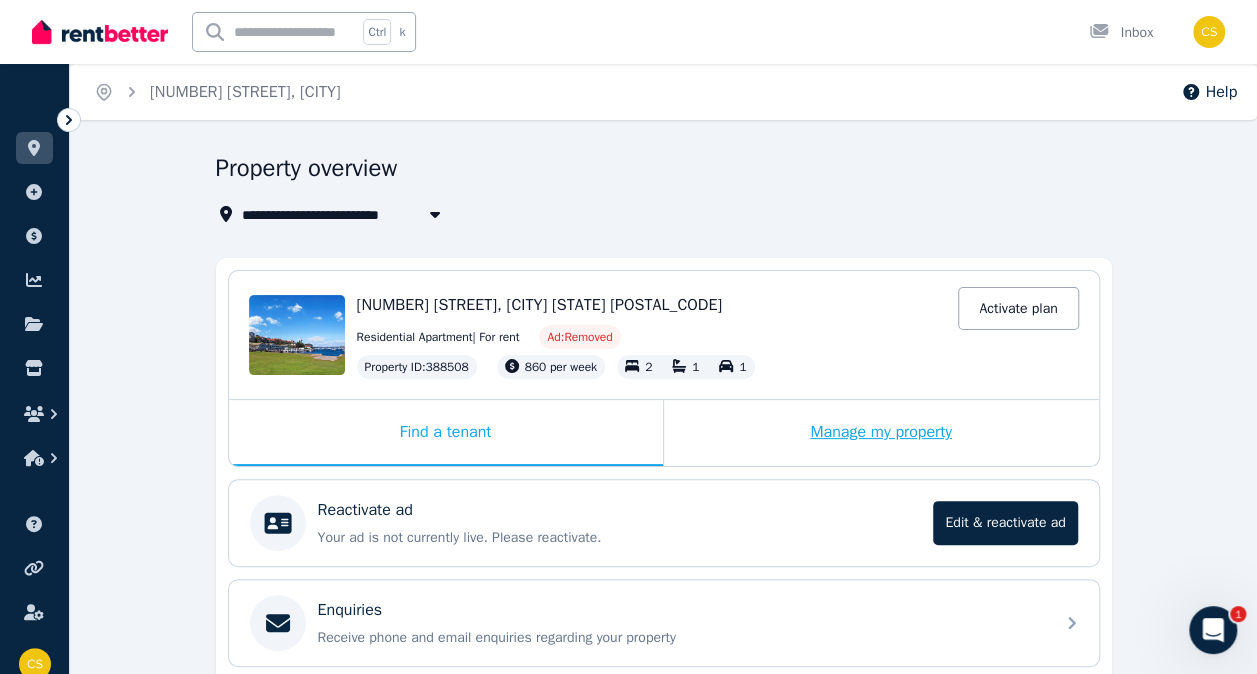 scroll, scrollTop: 0, scrollLeft: 0, axis: both 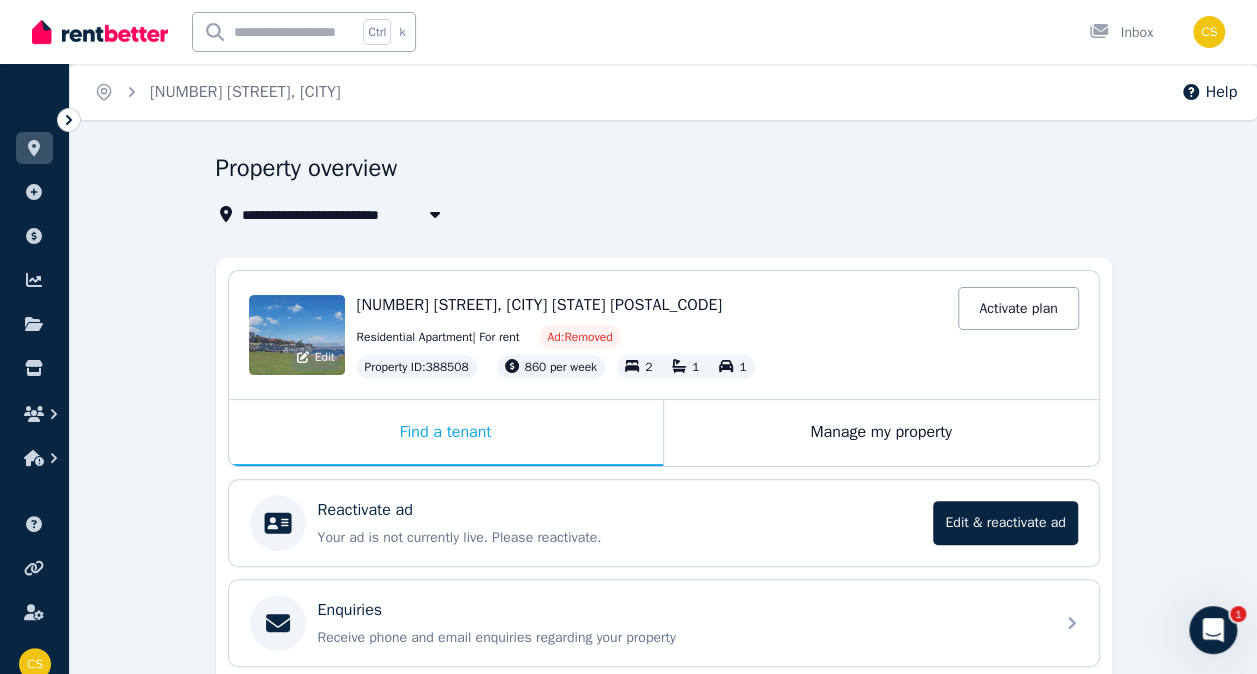 click on "Edit" at bounding box center [316, 357] 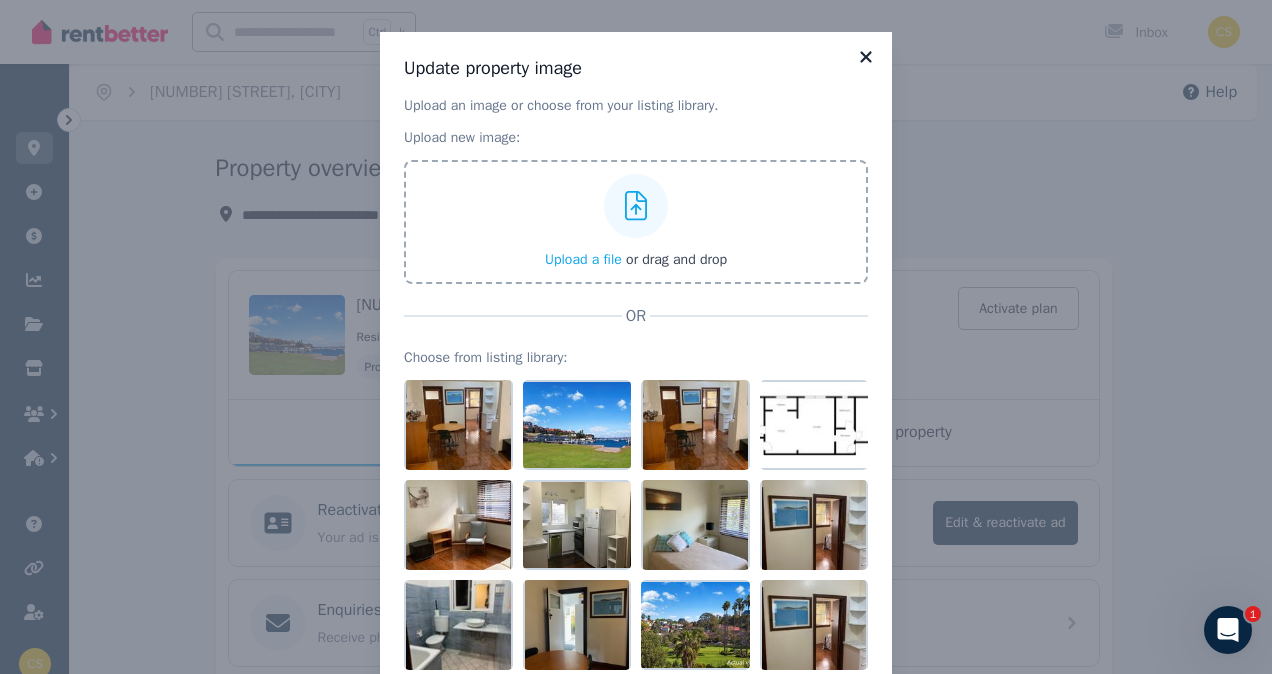 click 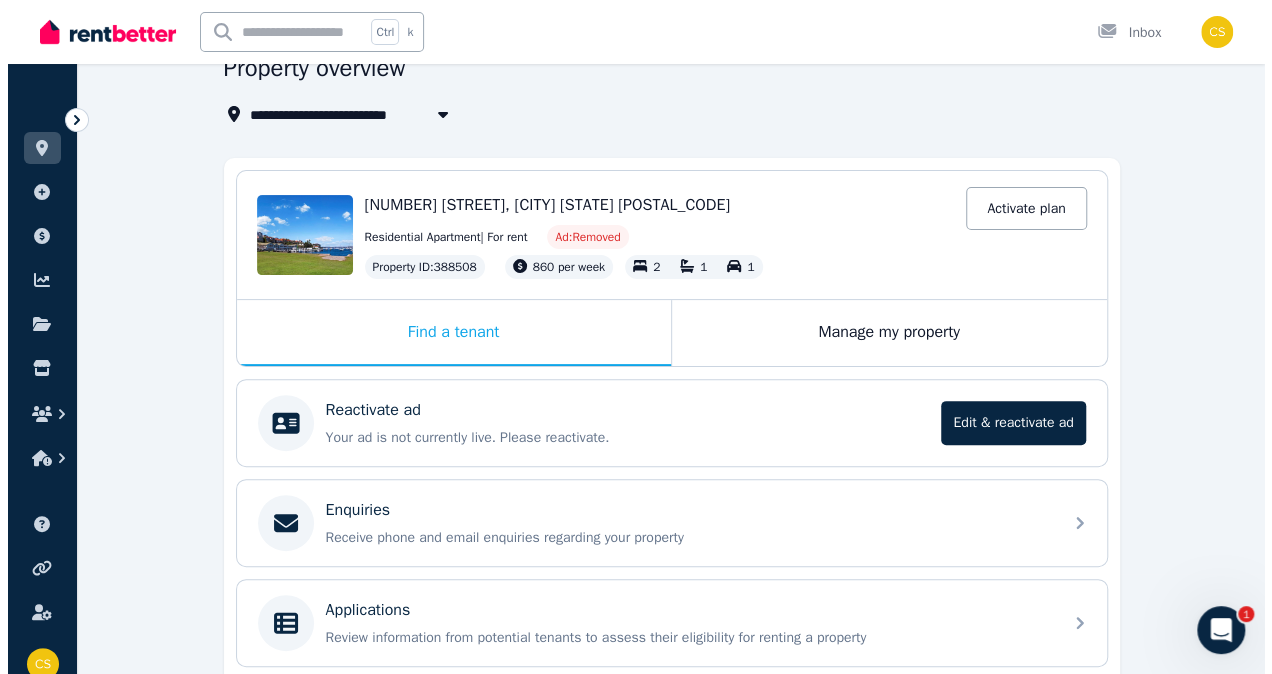 scroll, scrollTop: 0, scrollLeft: 0, axis: both 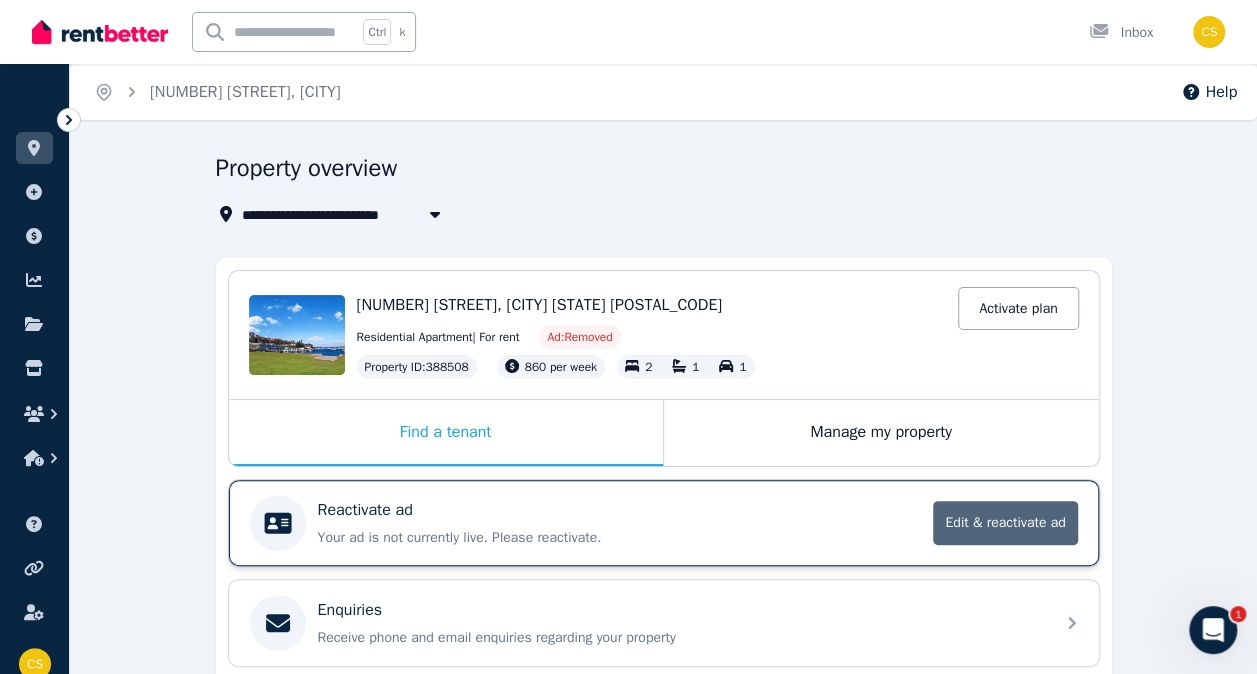 click on "Edit & reactivate ad" at bounding box center [1005, 523] 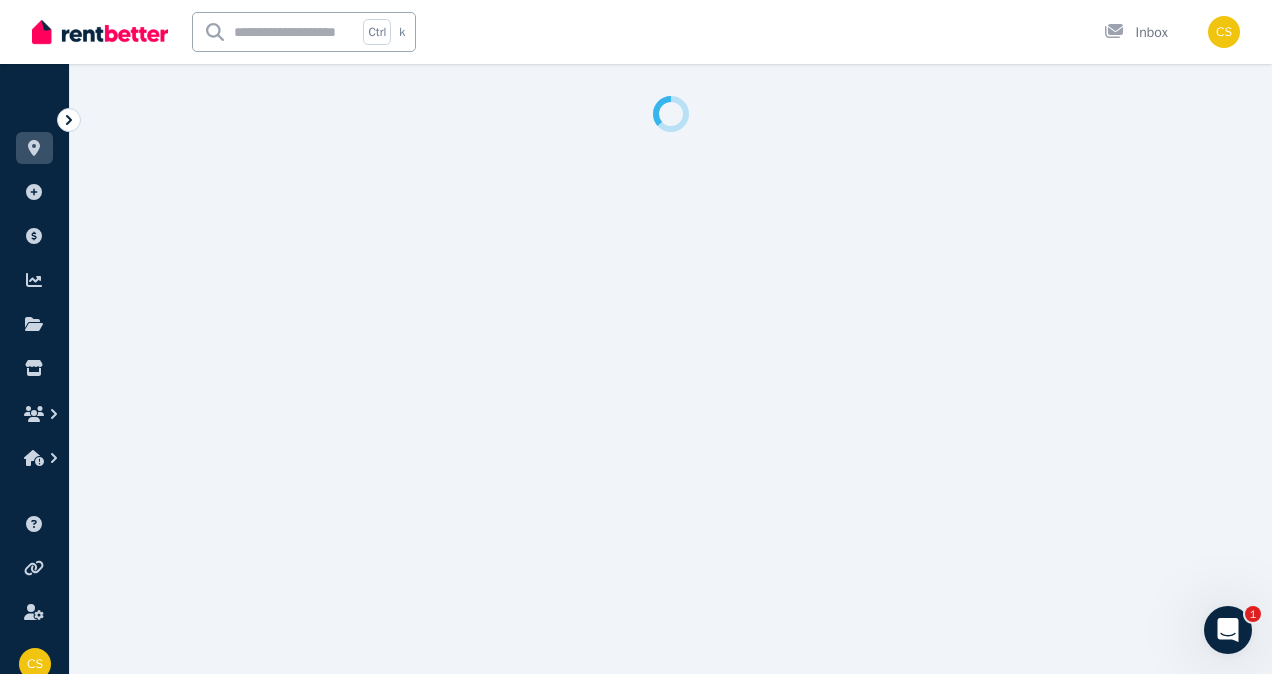select on "**********" 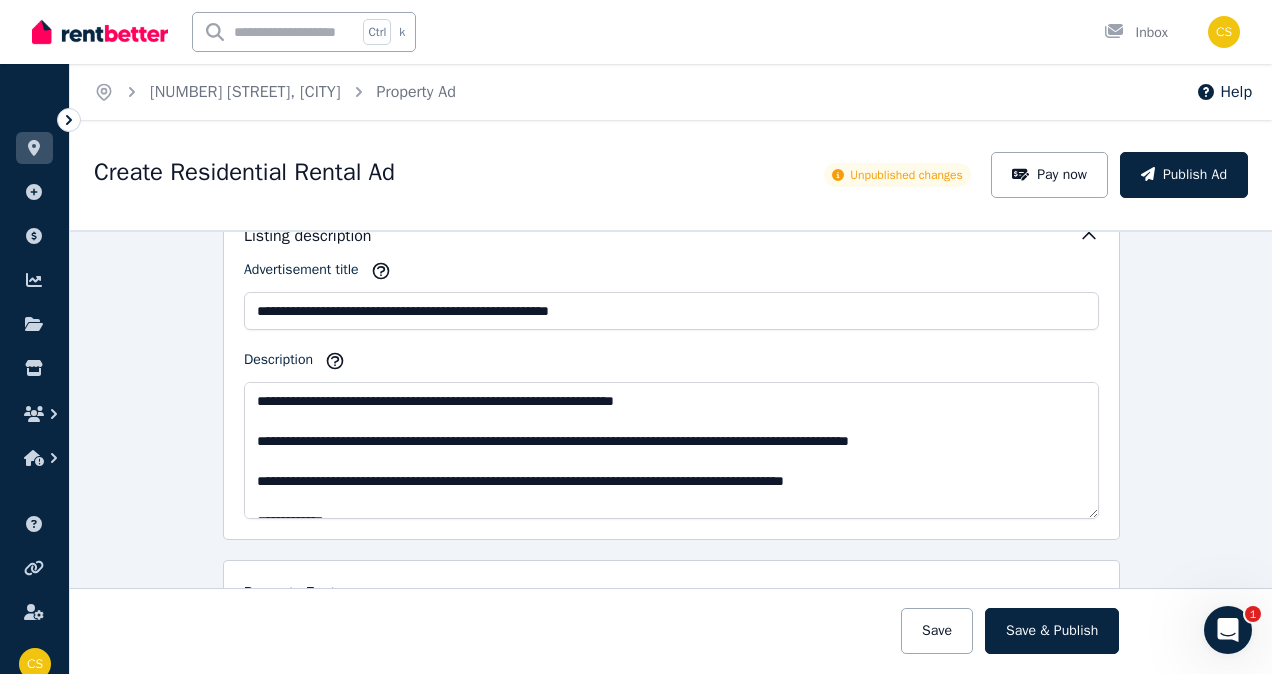 scroll, scrollTop: 900, scrollLeft: 0, axis: vertical 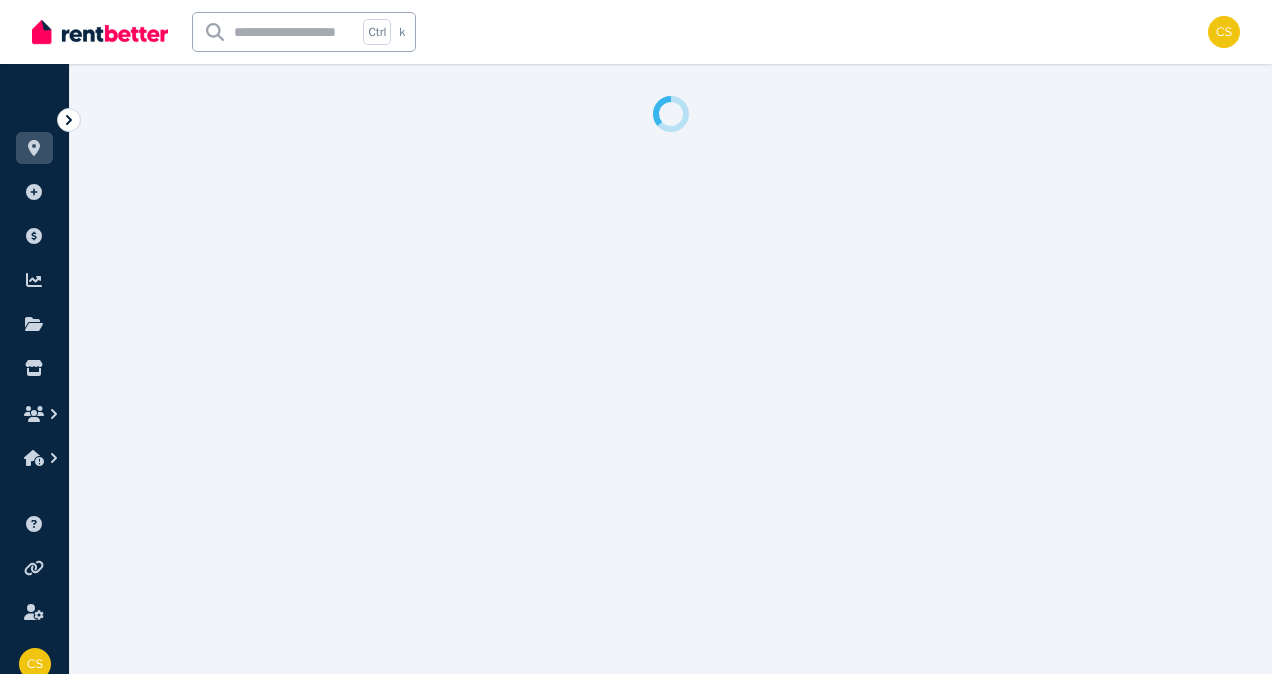 select on "**********" 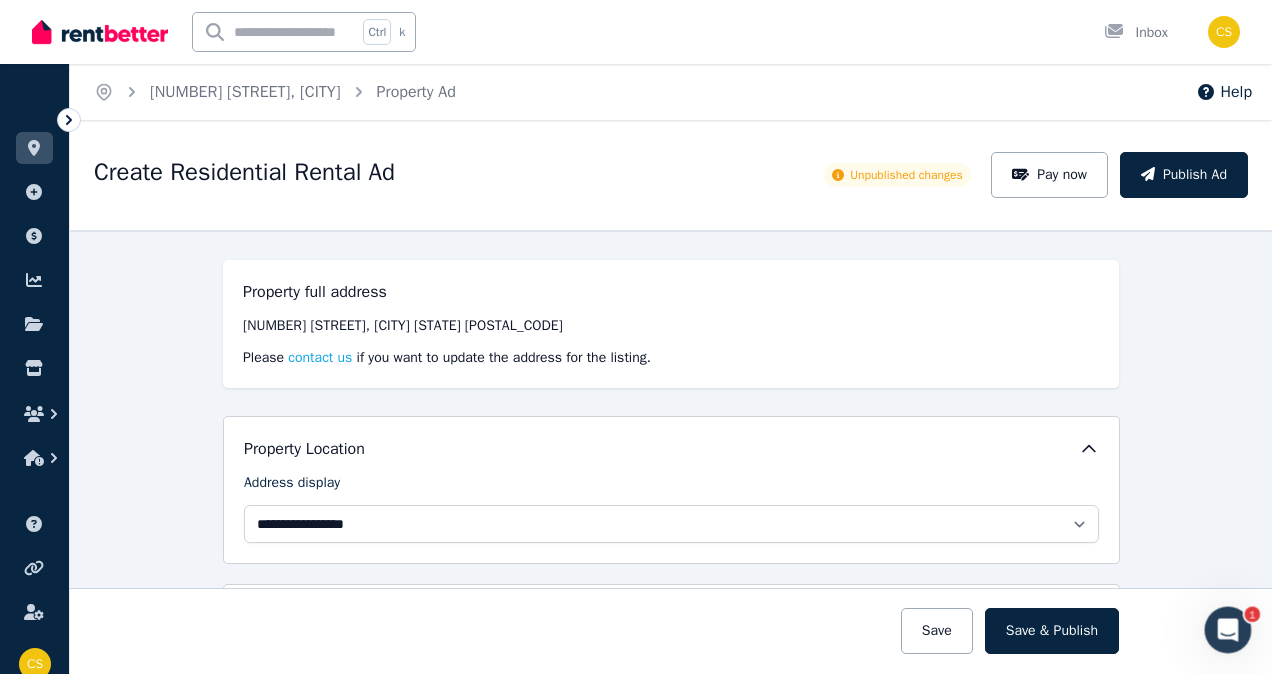scroll, scrollTop: 0, scrollLeft: 0, axis: both 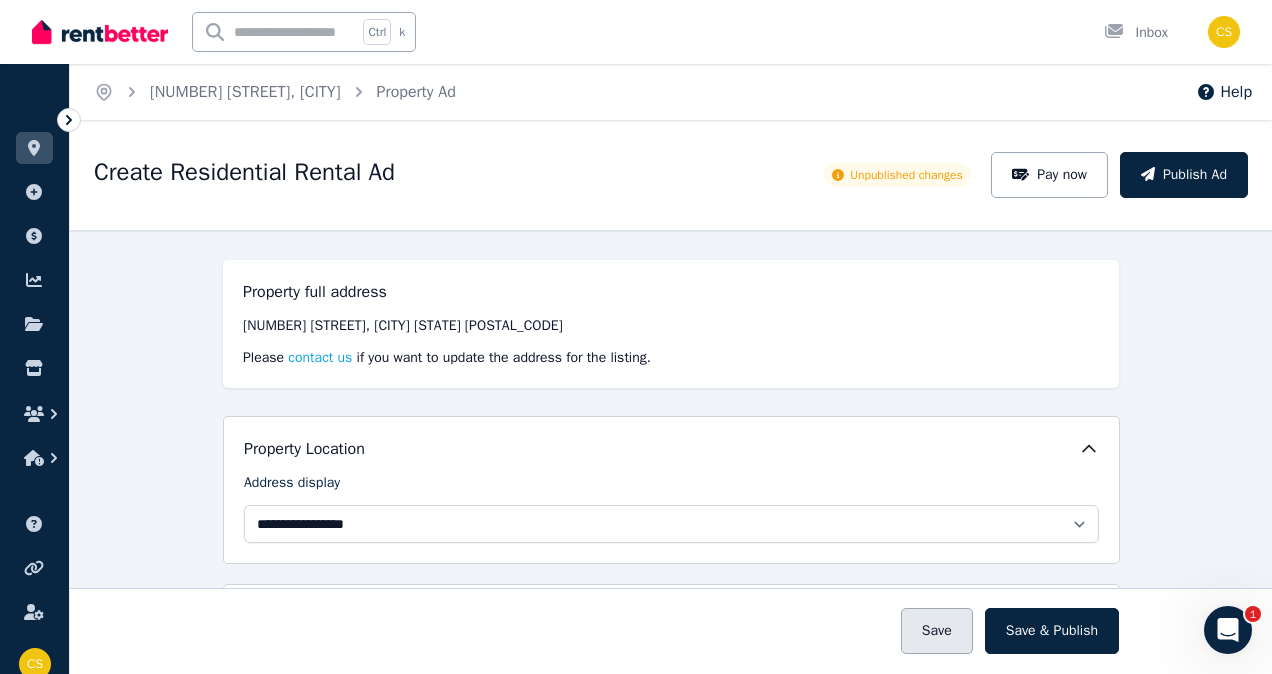 click on "Save" at bounding box center [937, 631] 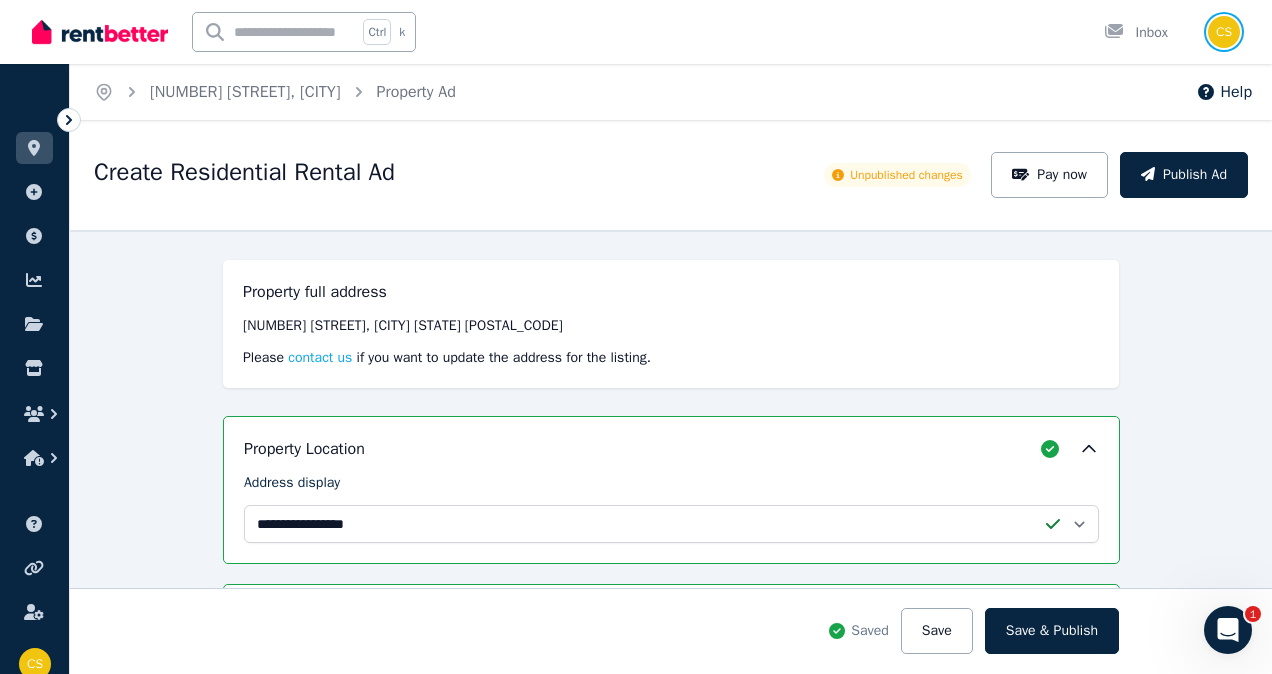 click at bounding box center [1224, 32] 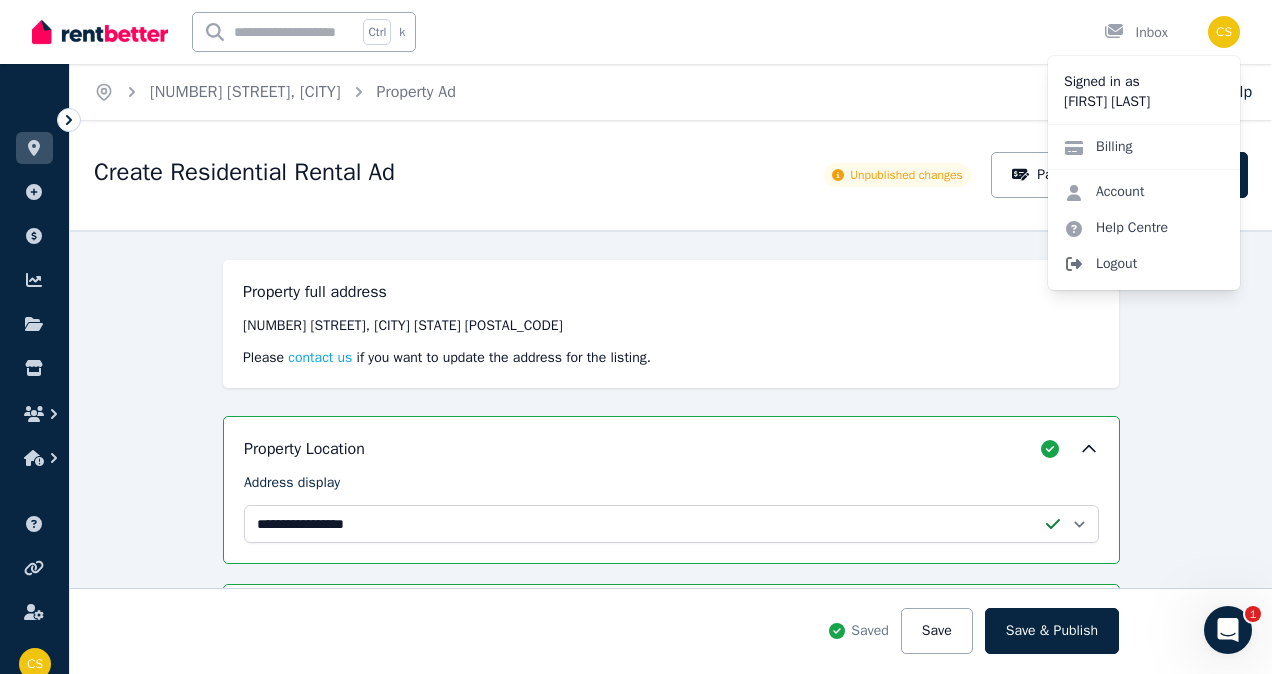 click on "Logout" at bounding box center (1144, 264) 